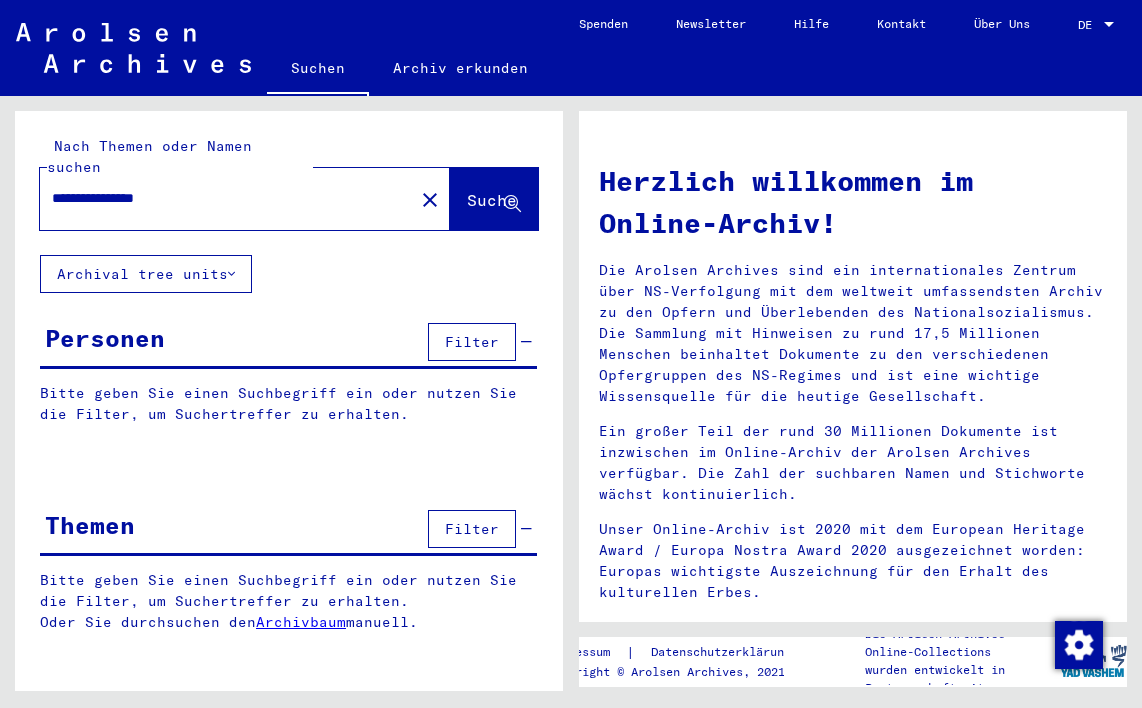 scroll, scrollTop: 0, scrollLeft: 0, axis: both 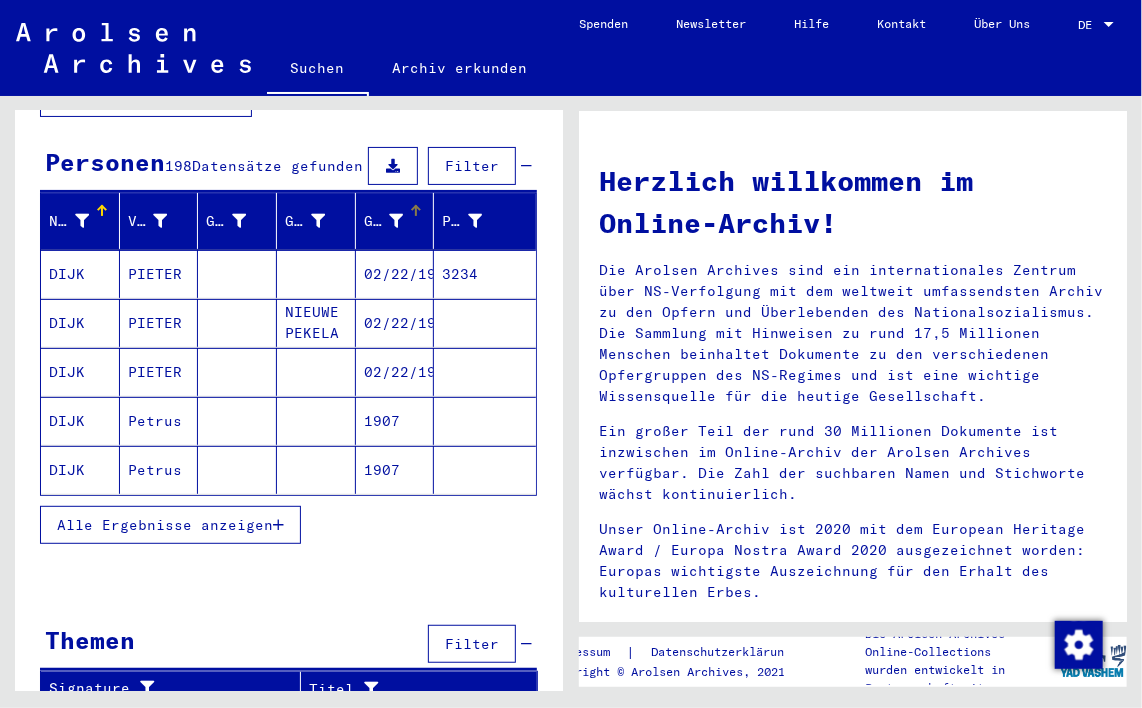 click at bounding box center (396, 221) 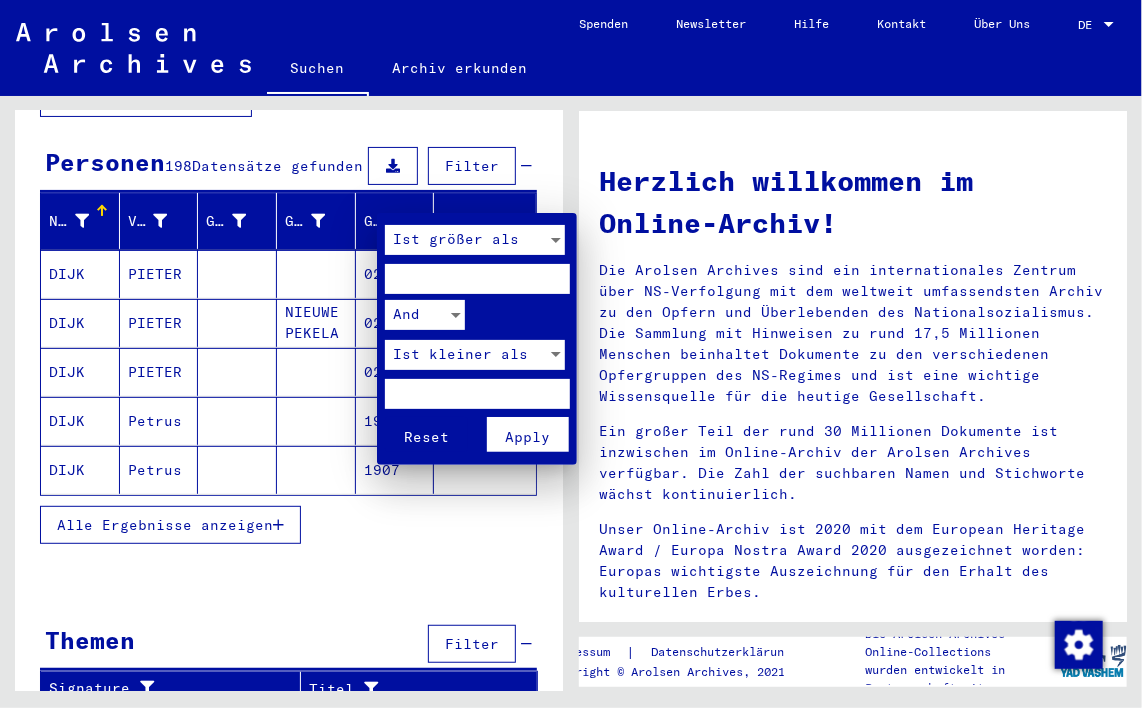 click at bounding box center [571, 354] 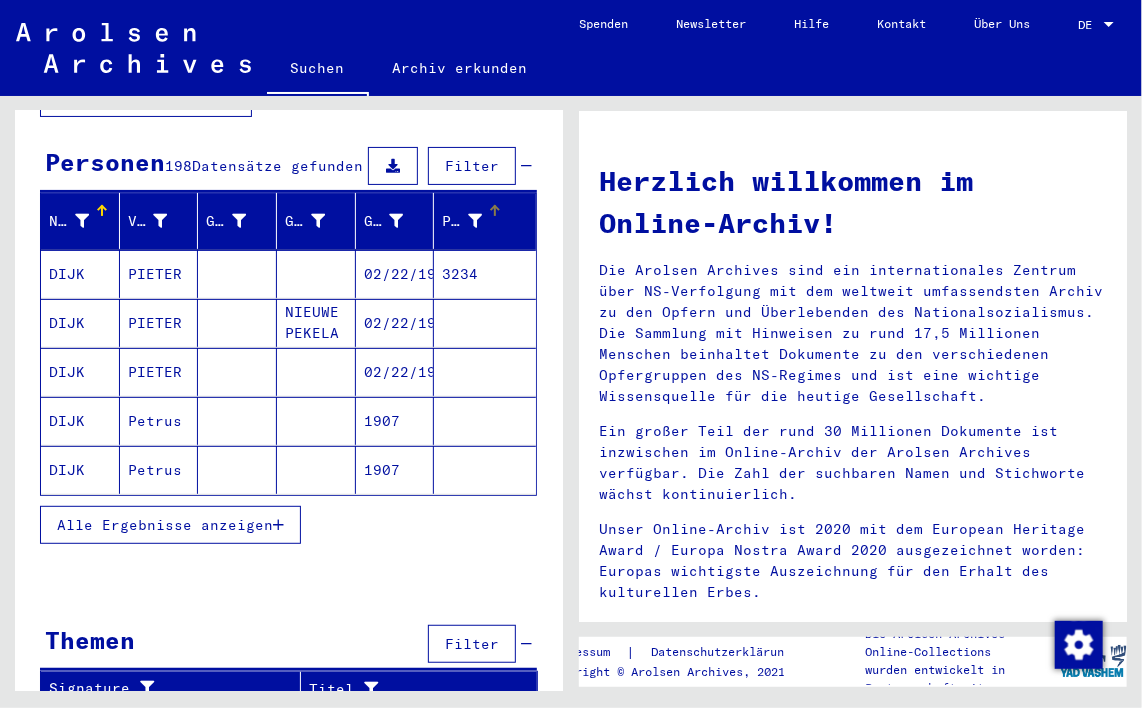click at bounding box center [475, 221] 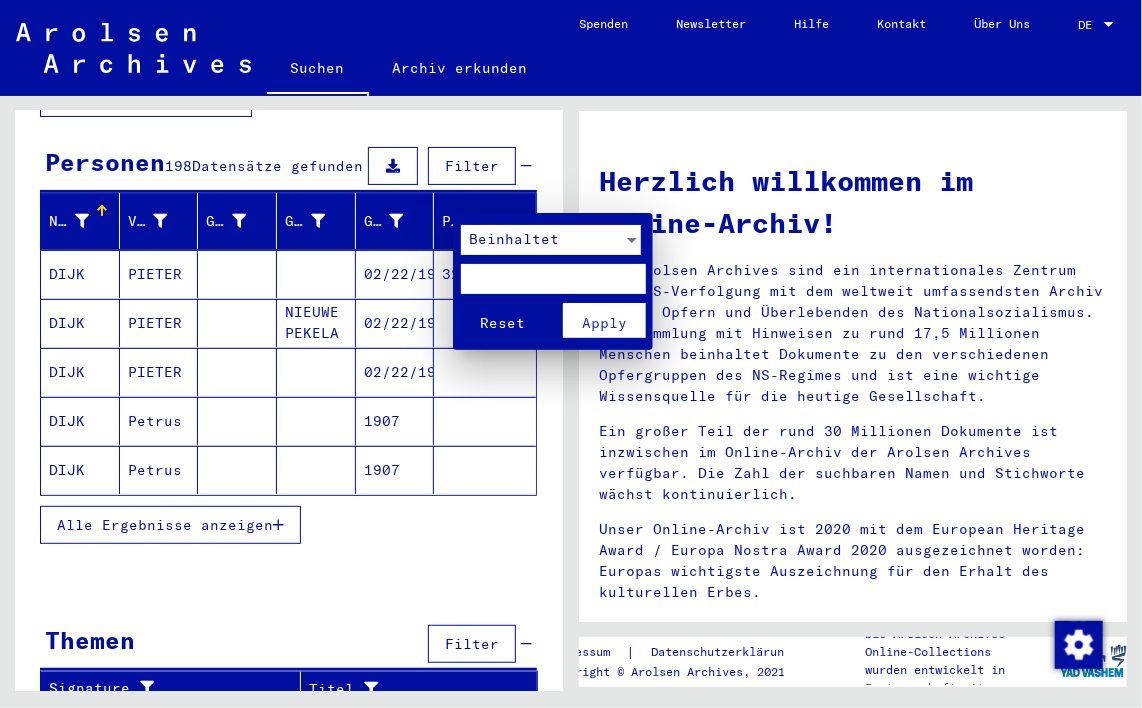 click at bounding box center (571, 354) 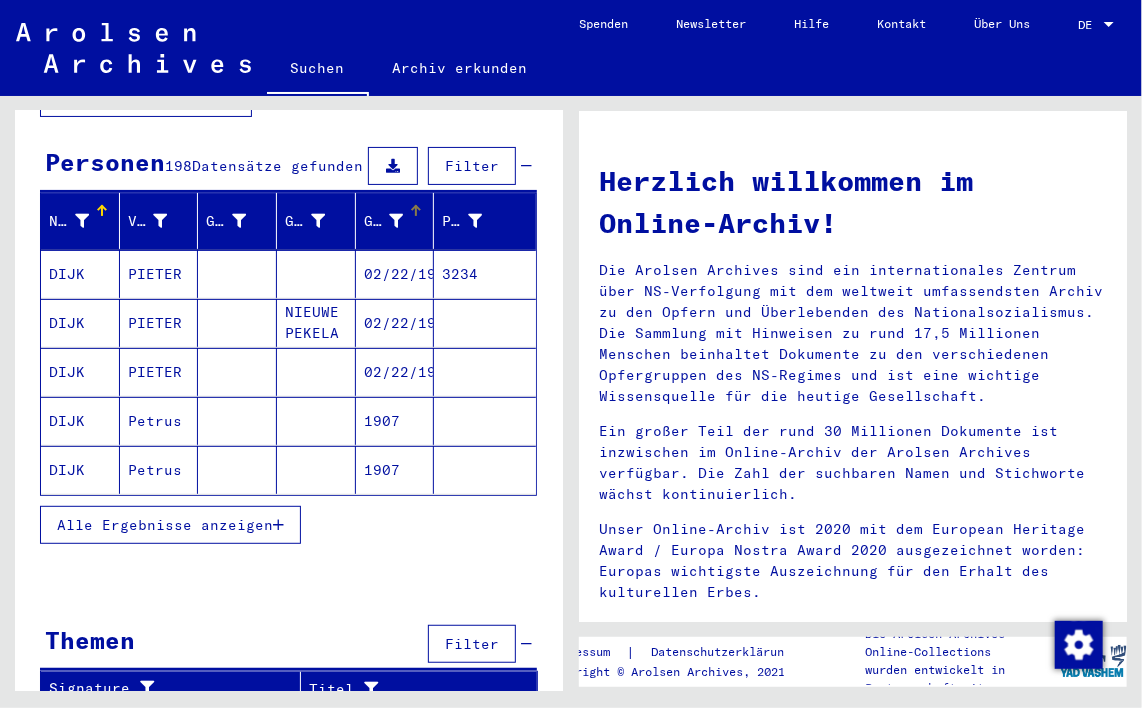 click at bounding box center (396, 221) 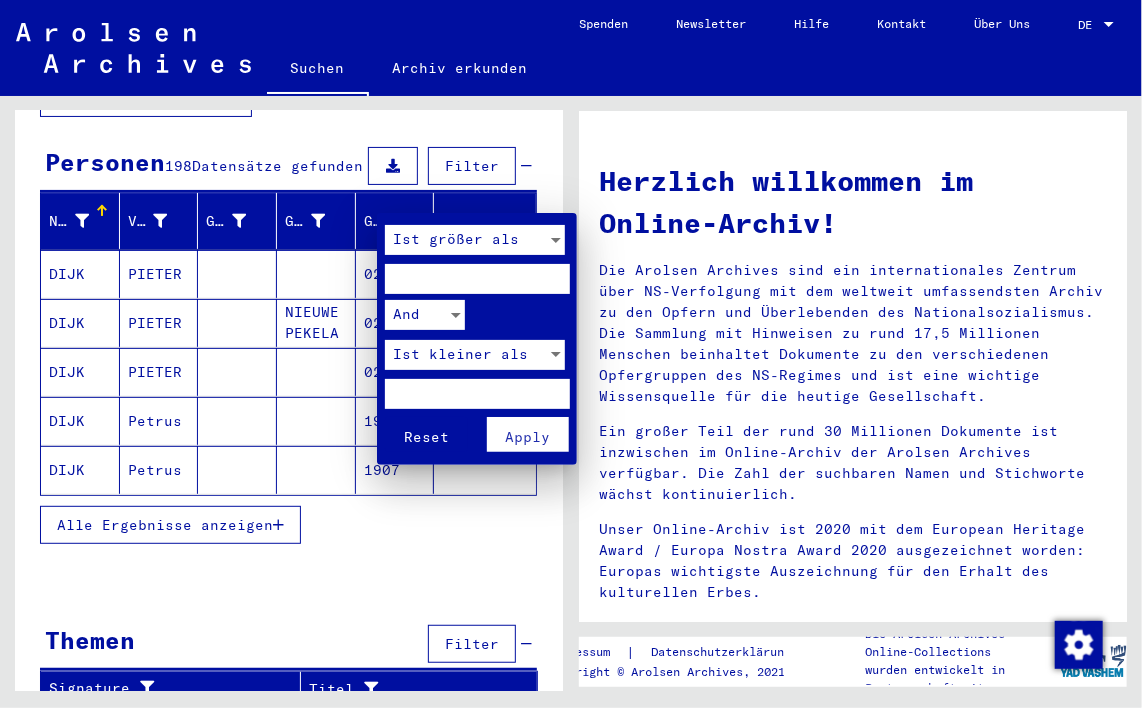 click at bounding box center (477, 279) 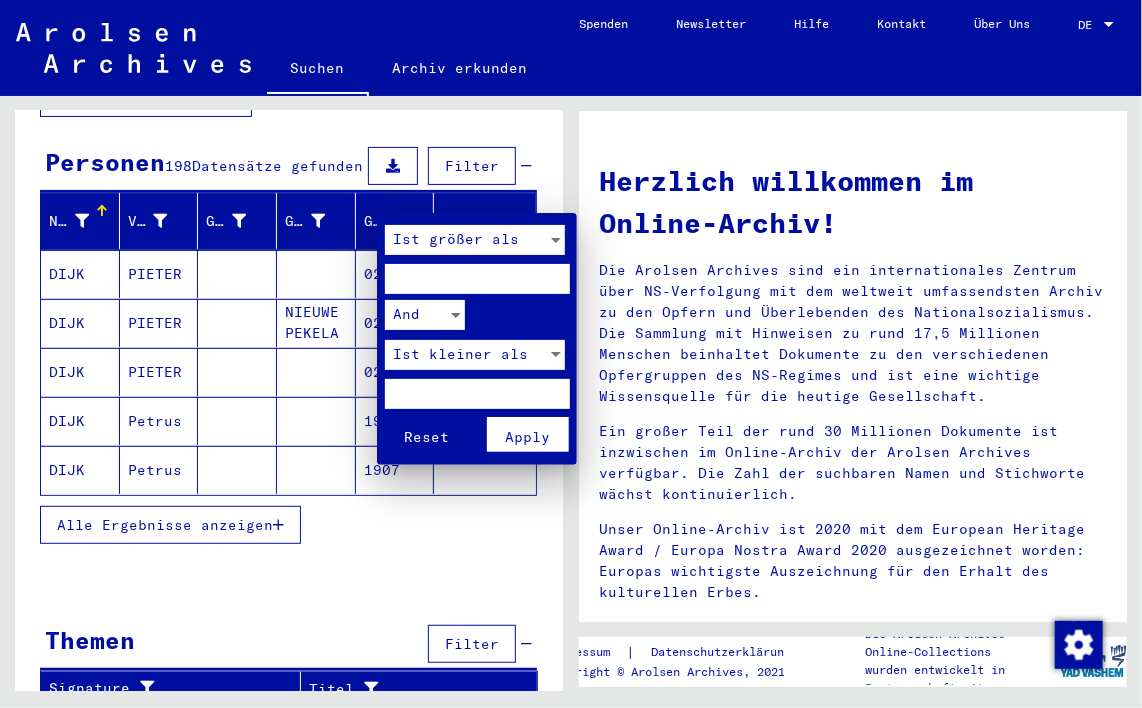type on "********" 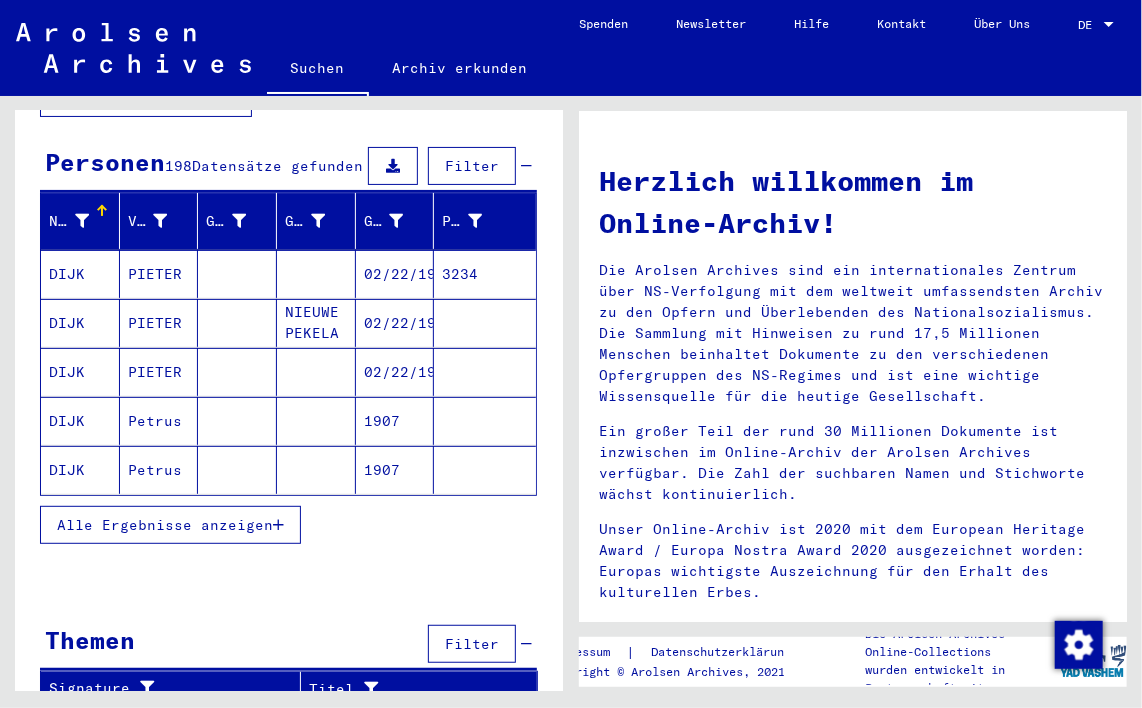click on "Filter" at bounding box center [472, 166] 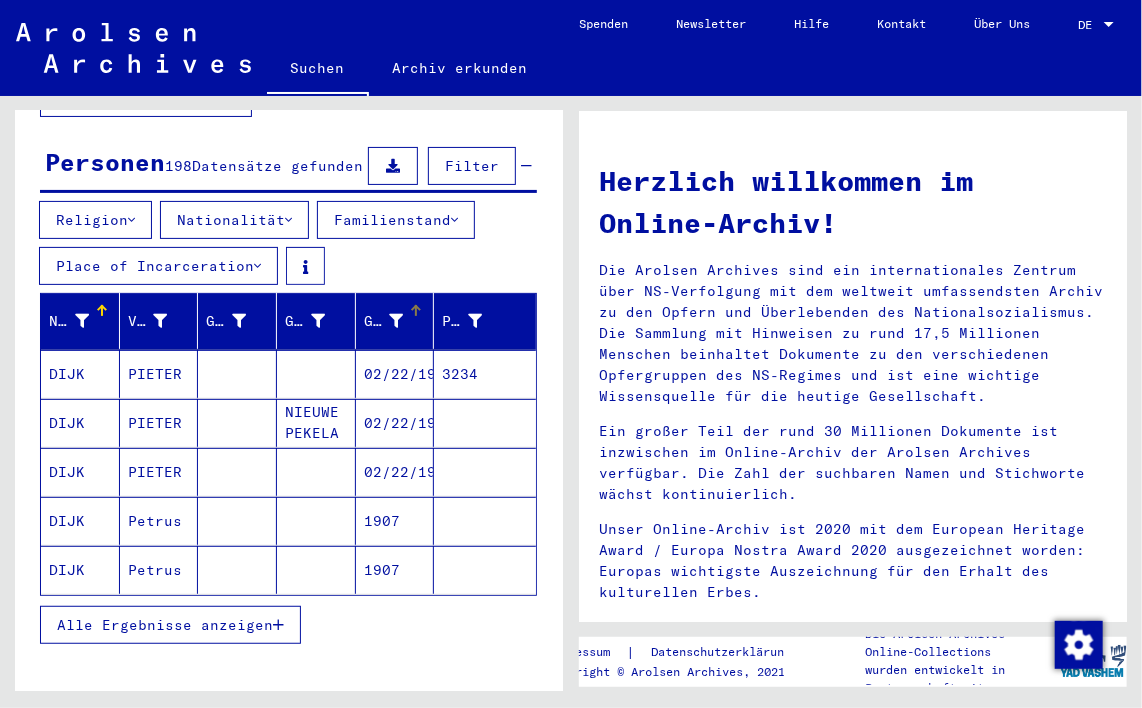 click on "Geburtsdatum" at bounding box center (384, 321) 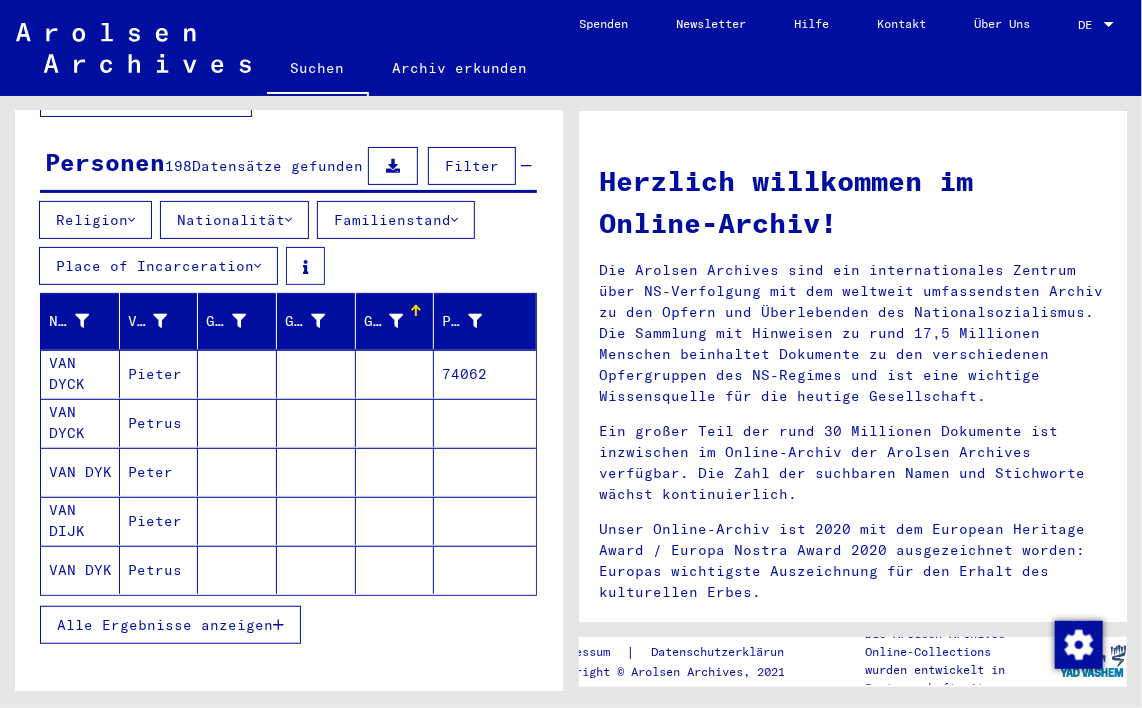click on "Petrus" at bounding box center (159, 472) 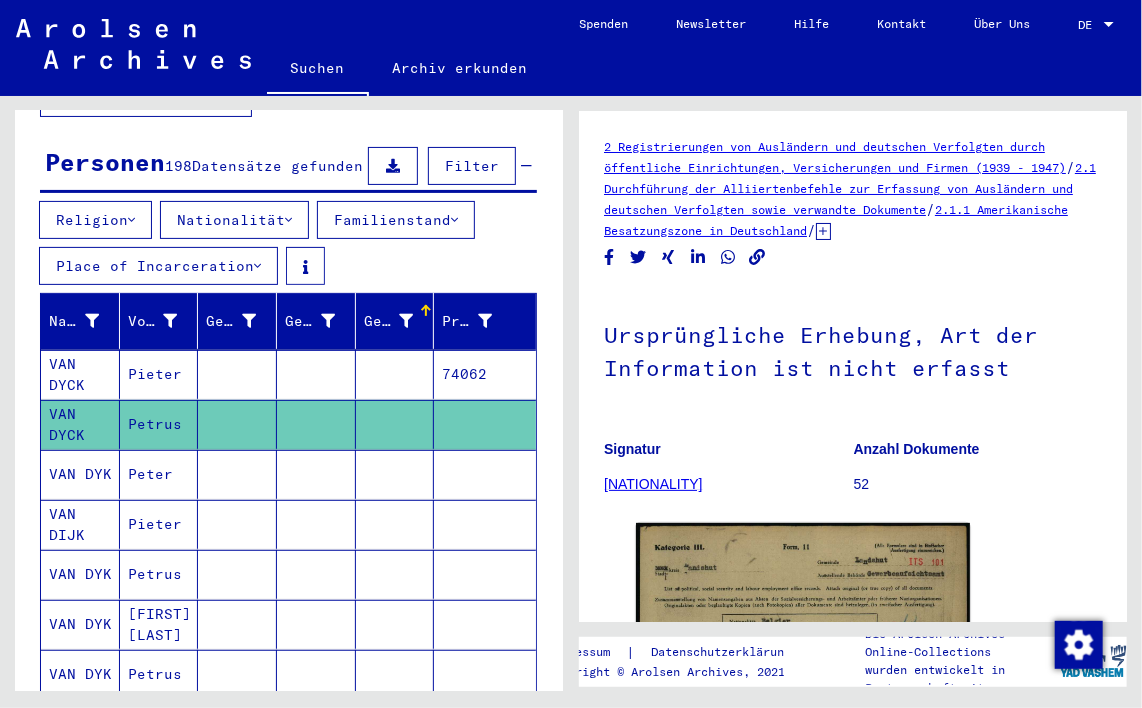scroll, scrollTop: 0, scrollLeft: 0, axis: both 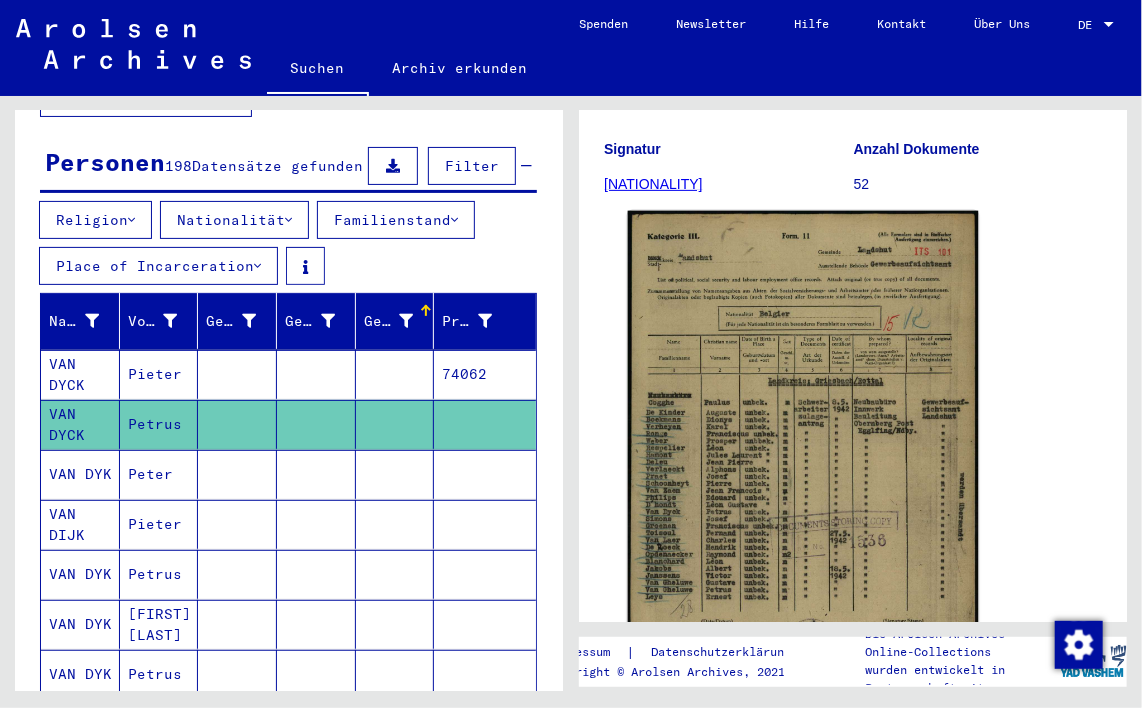 click 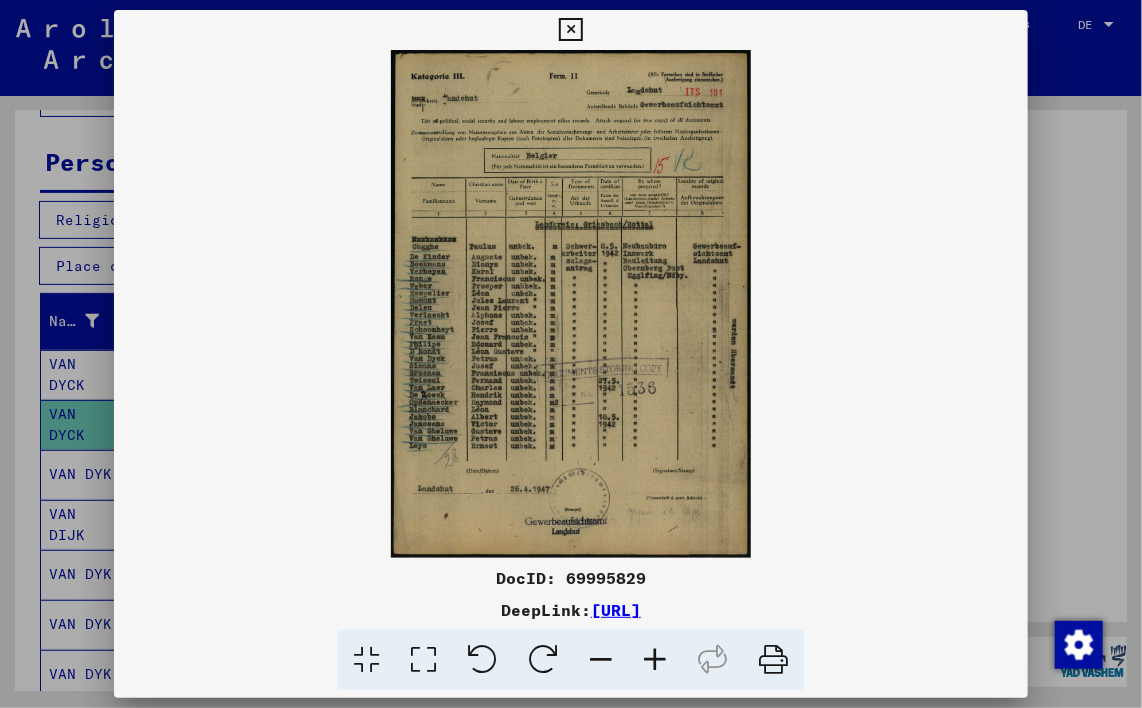 click at bounding box center (655, 660) 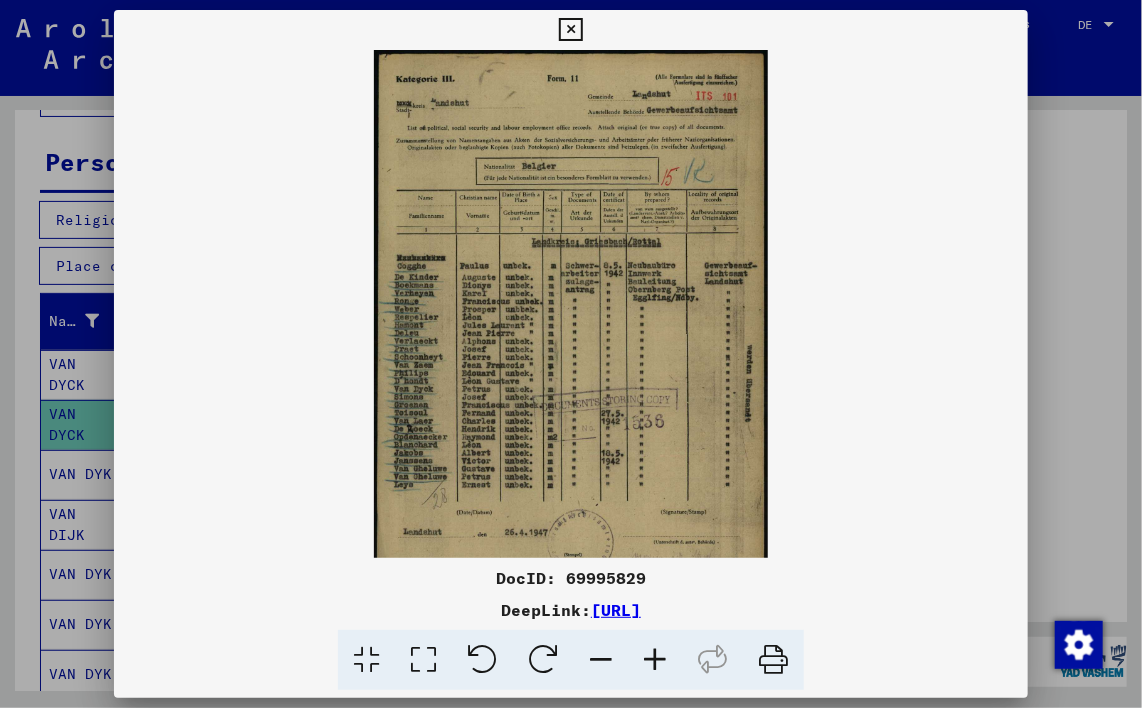click at bounding box center [655, 660] 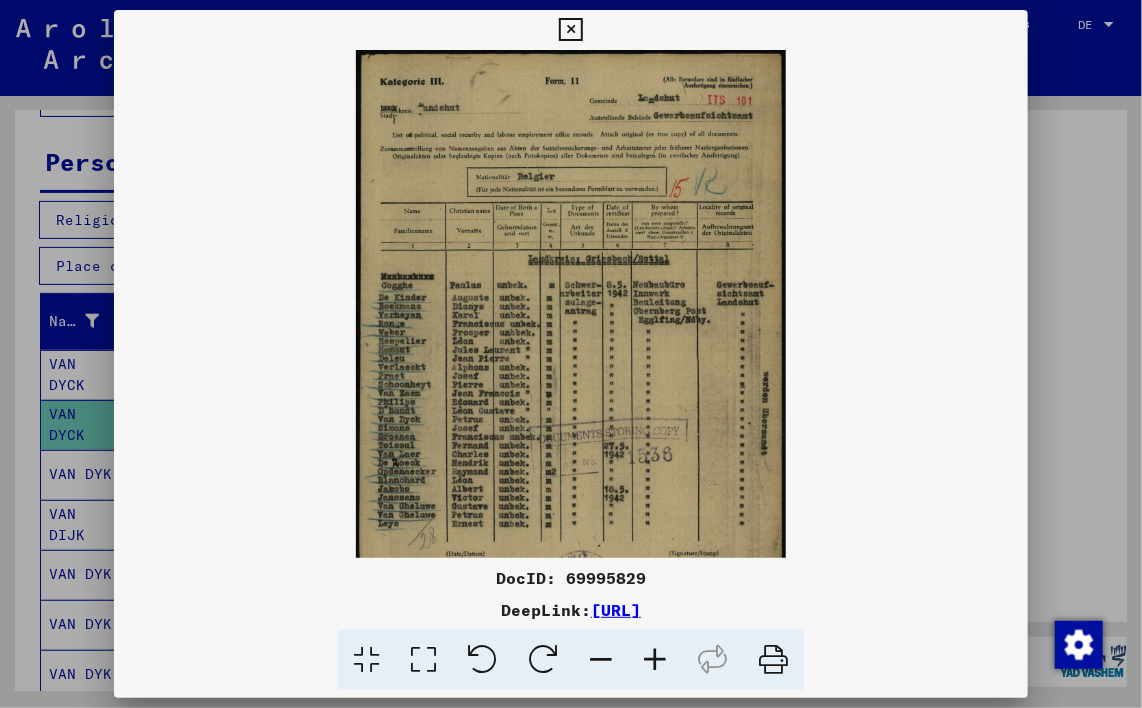 click at bounding box center (655, 660) 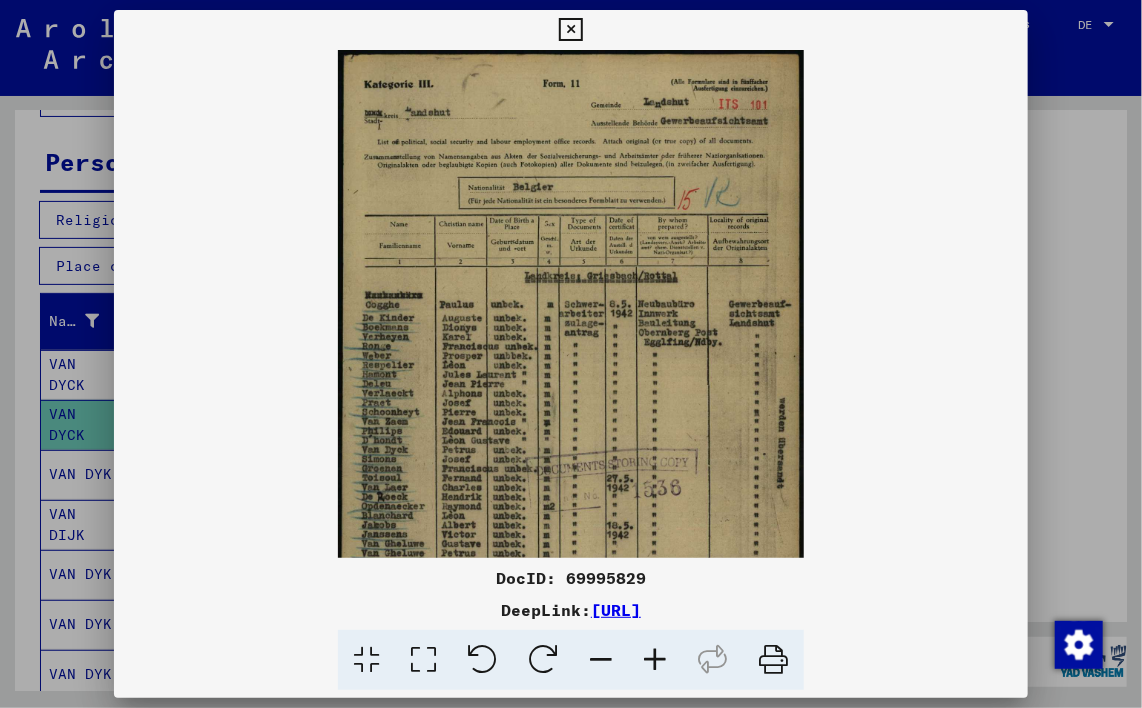 click at bounding box center (655, 660) 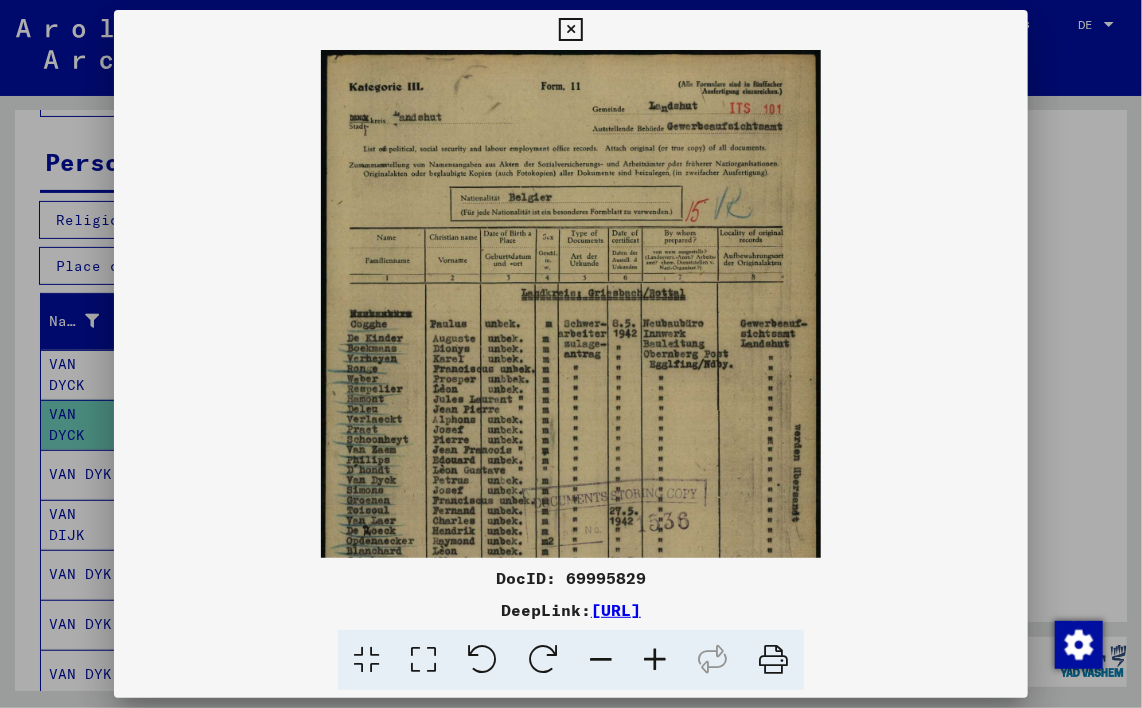 click at bounding box center [655, 660] 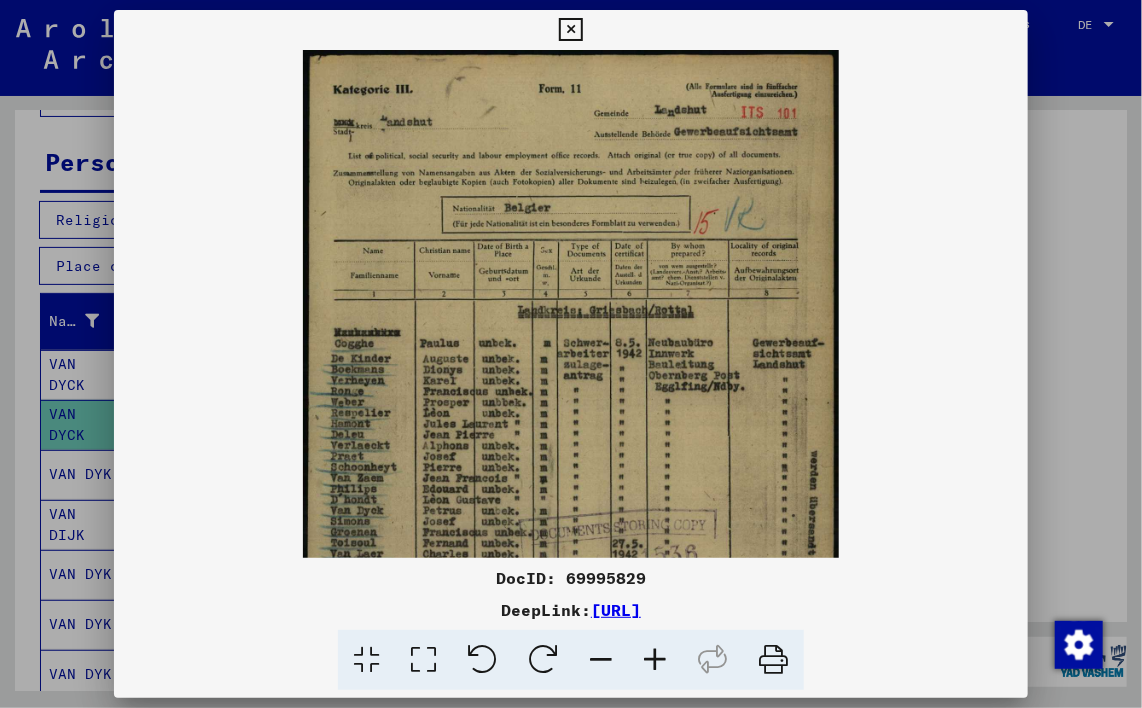 click at bounding box center [655, 660] 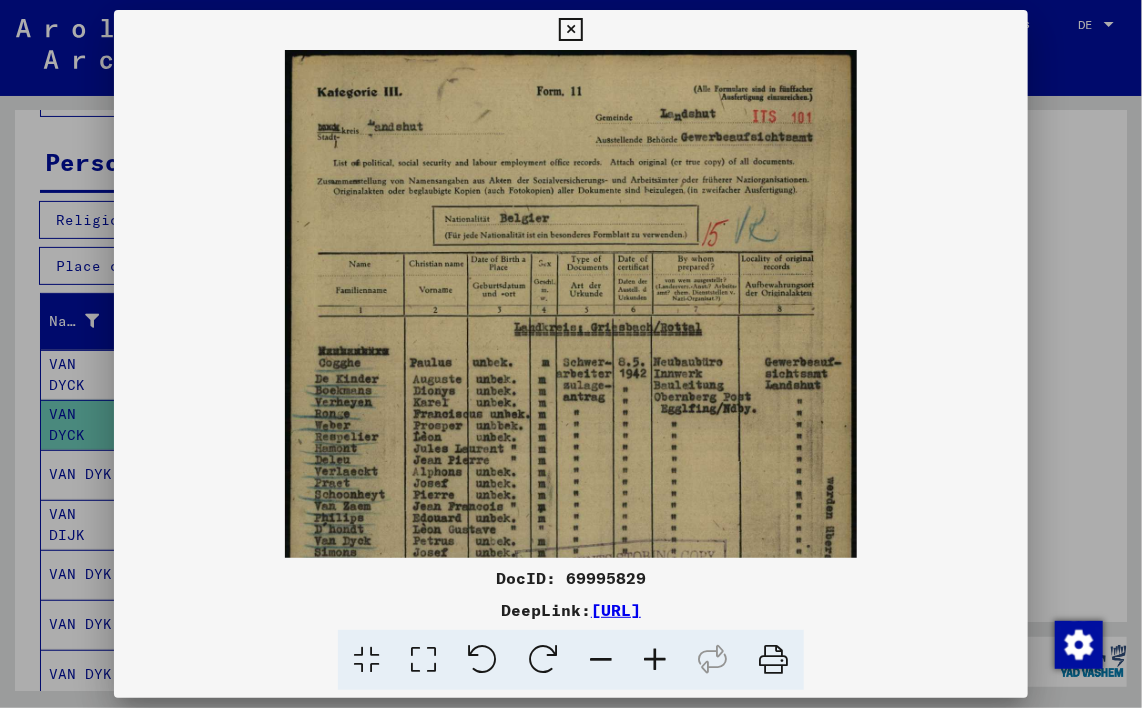 click at bounding box center [655, 660] 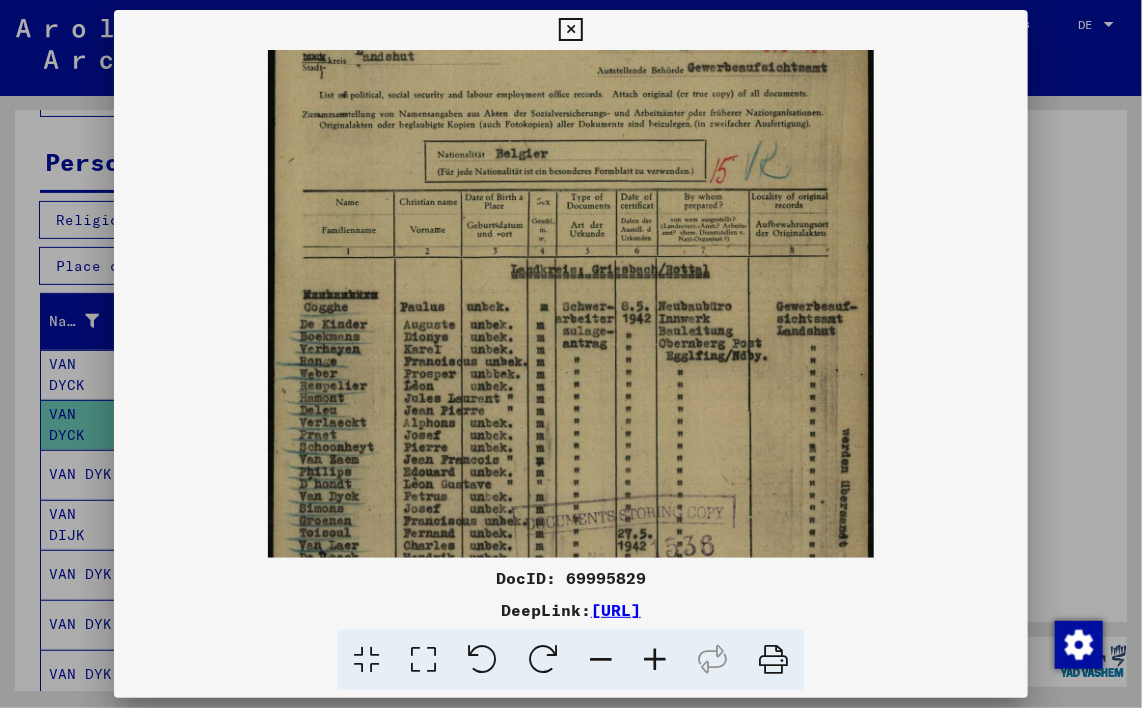 drag, startPoint x: 534, startPoint y: 486, endPoint x: 532, endPoint y: 401, distance: 85.02353 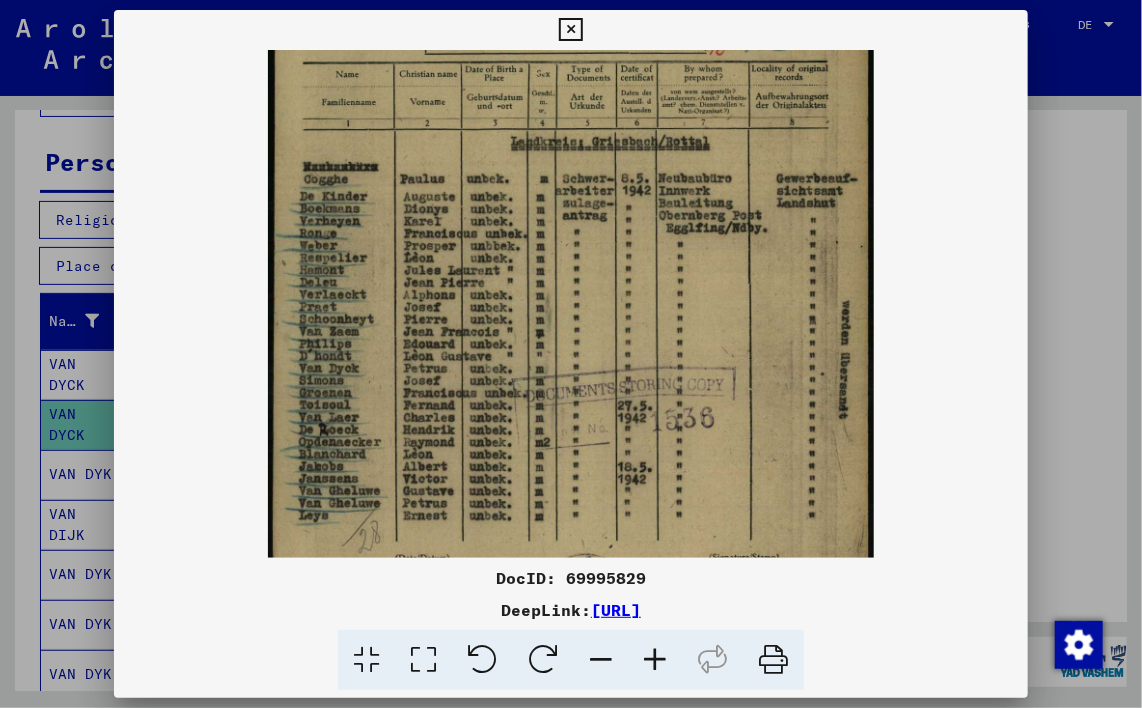 drag, startPoint x: 540, startPoint y: 470, endPoint x: 545, endPoint y: 346, distance: 124.10077 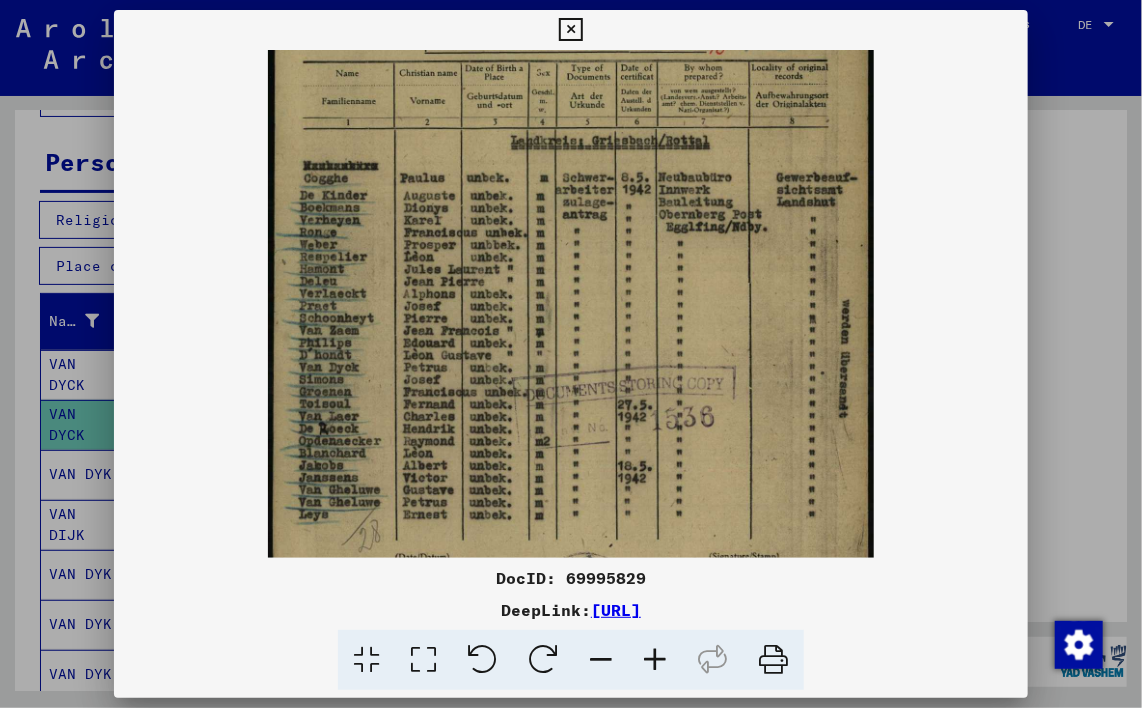 click at bounding box center (571, 275) 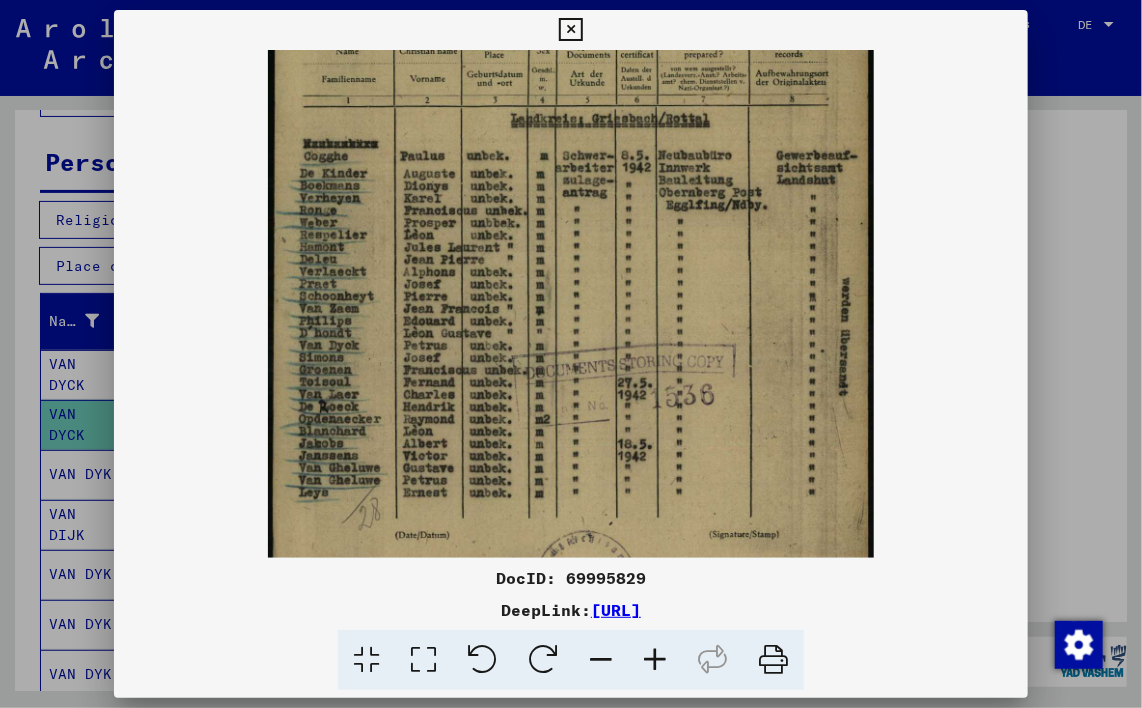 drag, startPoint x: 490, startPoint y: 429, endPoint x: 490, endPoint y: 404, distance: 25 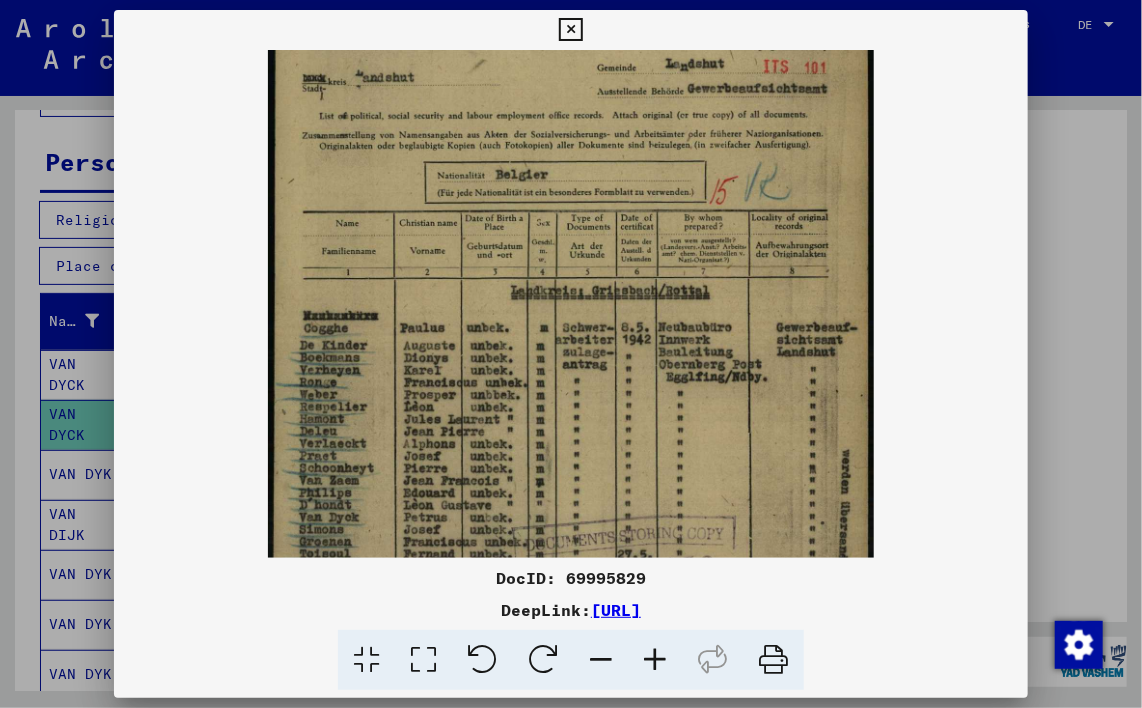 drag, startPoint x: 480, startPoint y: 276, endPoint x: 459, endPoint y: 473, distance: 198.11613 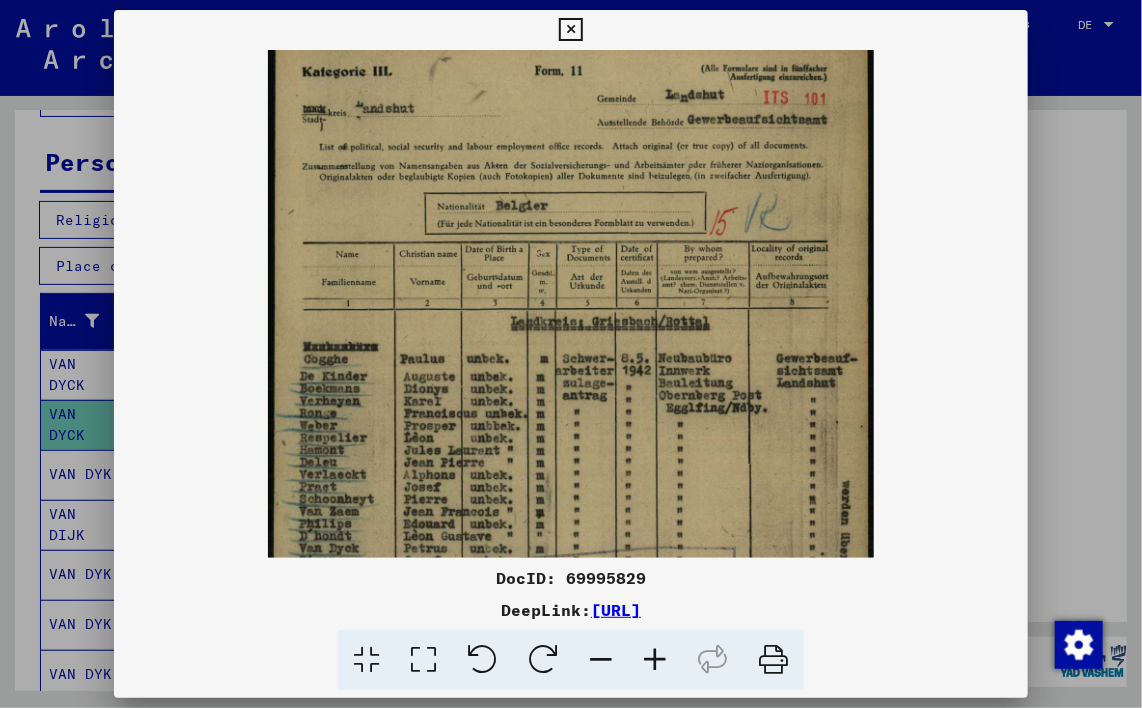 scroll, scrollTop: 0, scrollLeft: 0, axis: both 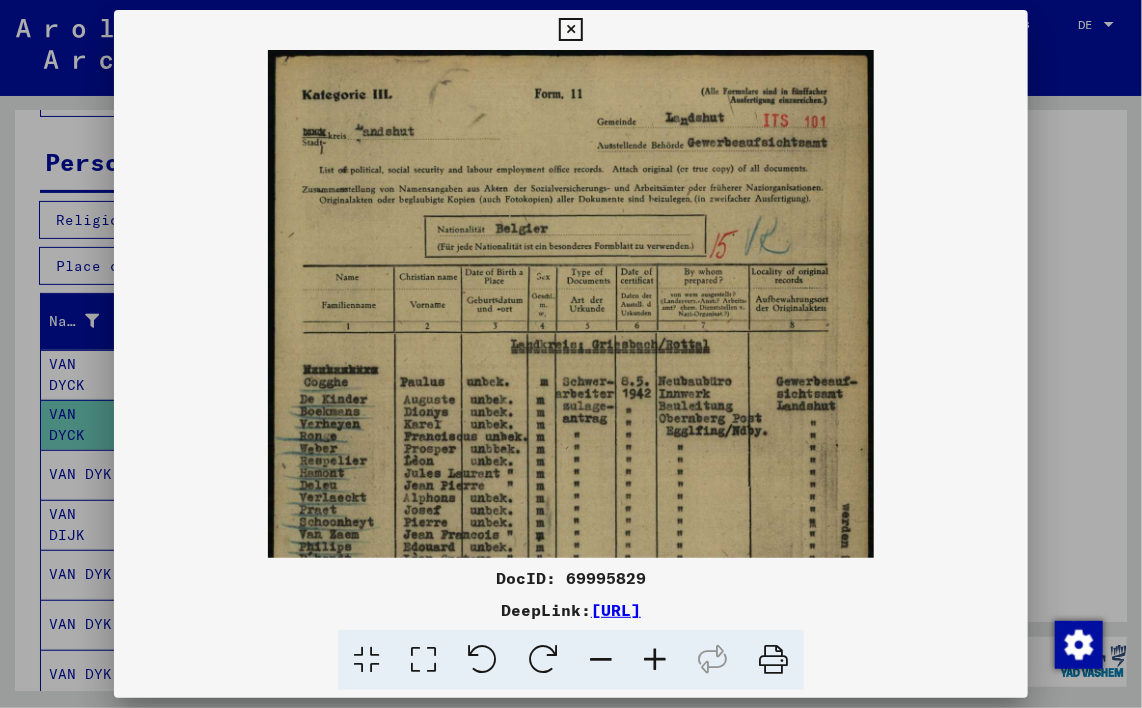 drag, startPoint x: 481, startPoint y: 333, endPoint x: 476, endPoint y: 428, distance: 95.131485 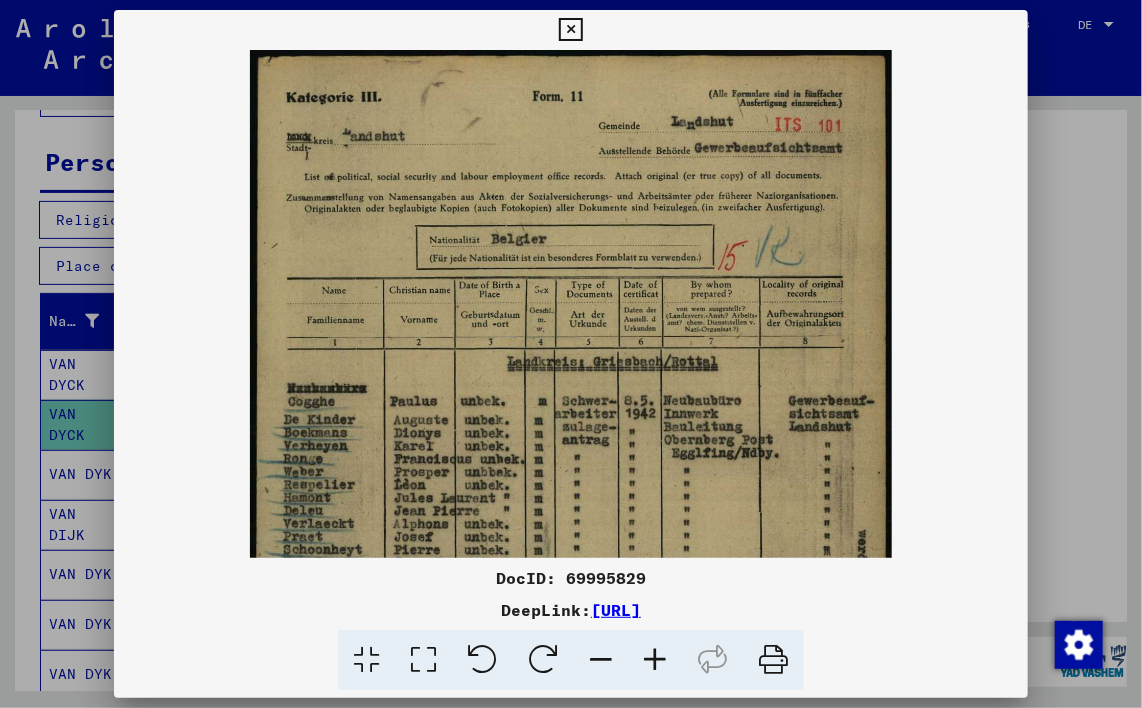 click at bounding box center [655, 660] 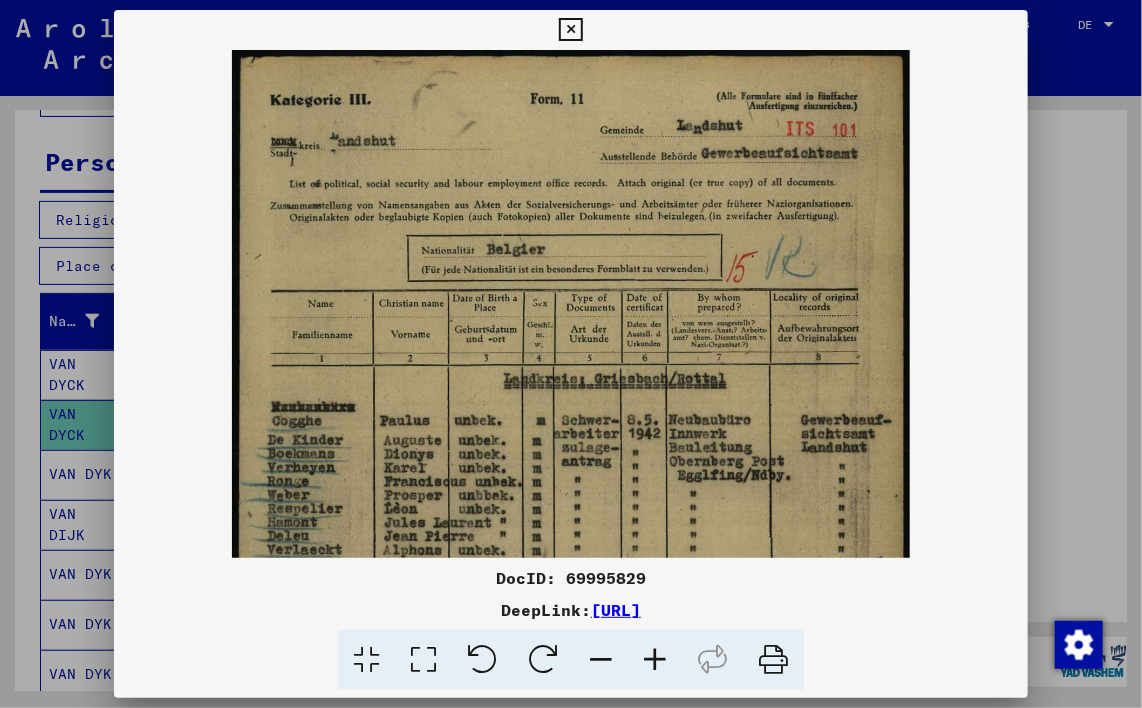 click at bounding box center [655, 660] 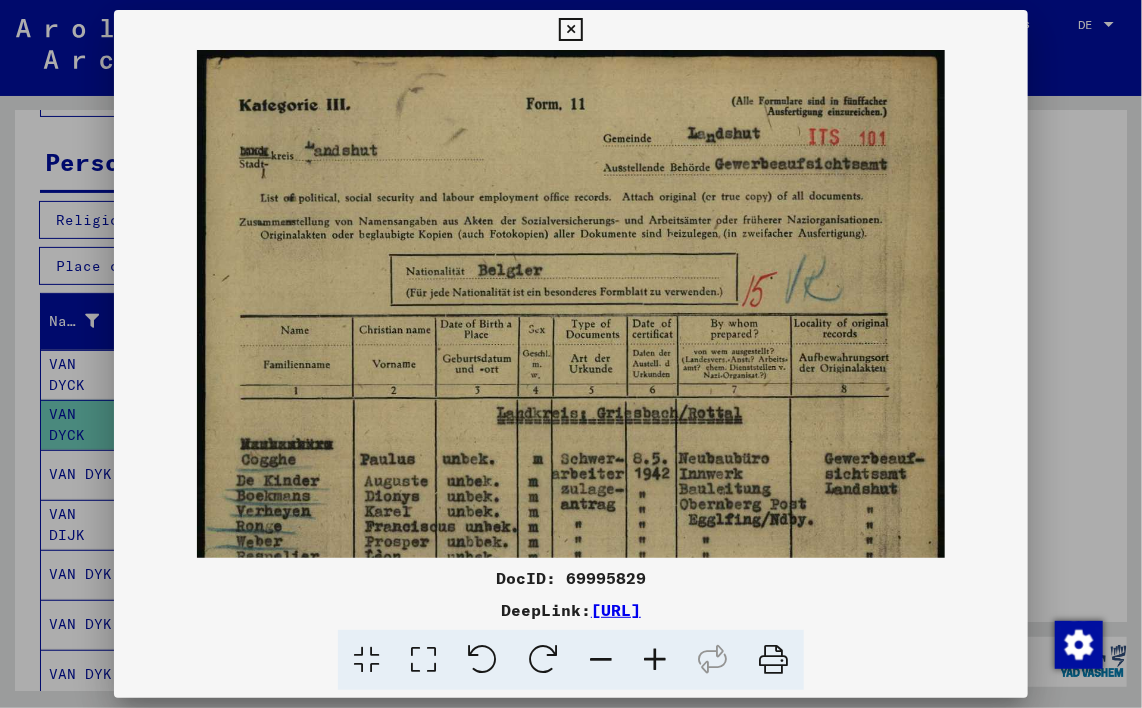 click at bounding box center [655, 660] 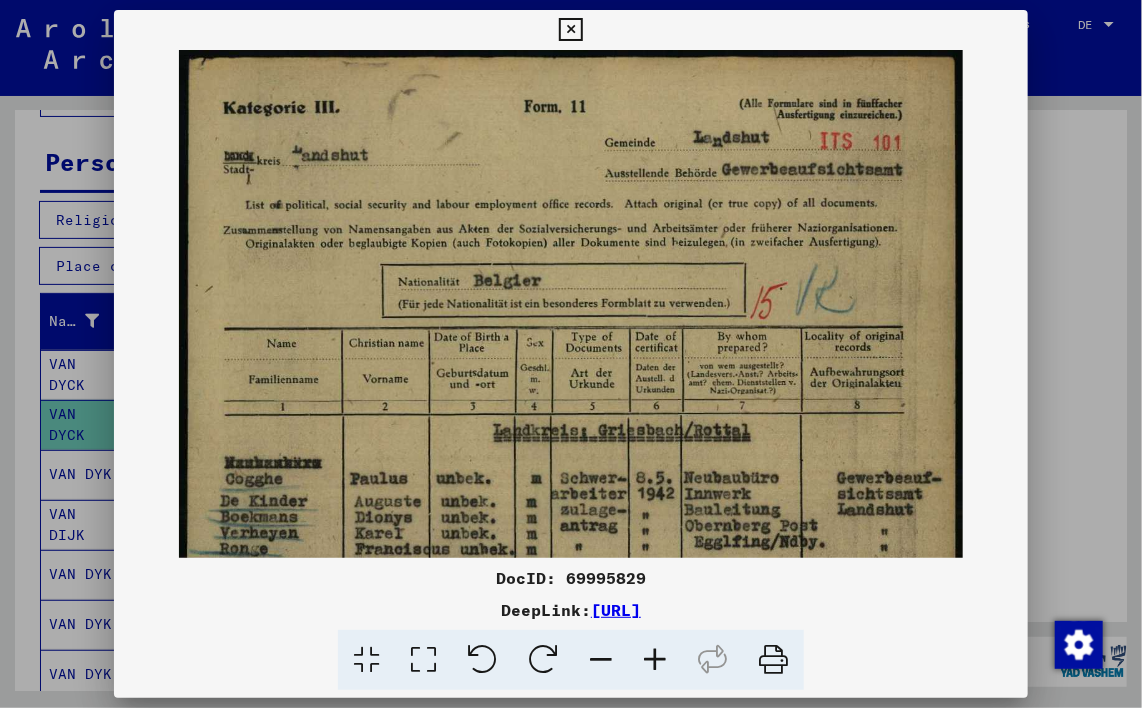 click at bounding box center [655, 660] 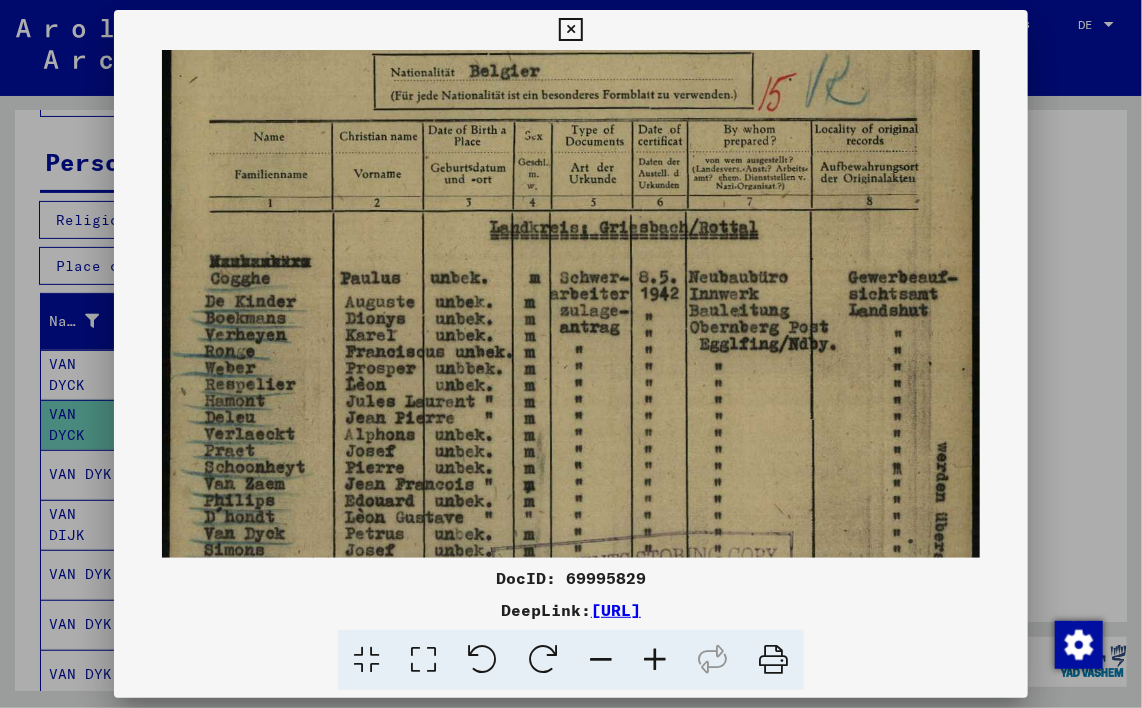 drag, startPoint x: 548, startPoint y: 356, endPoint x: 565, endPoint y: 132, distance: 224.64417 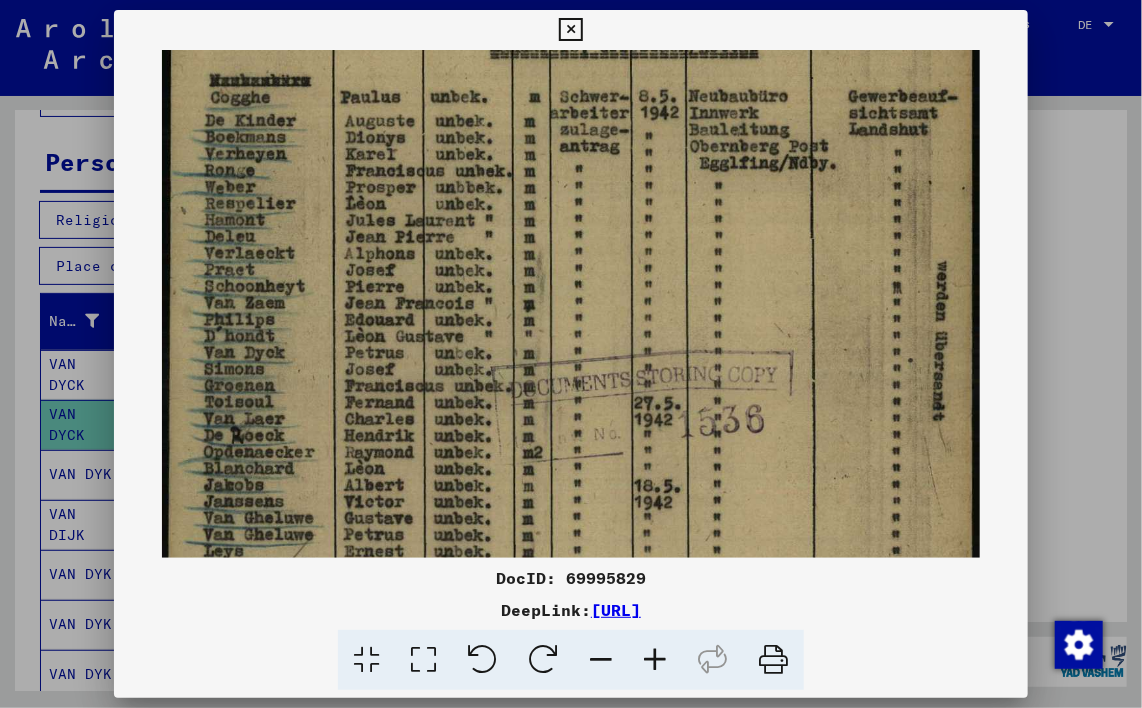 drag, startPoint x: 498, startPoint y: 328, endPoint x: 532, endPoint y: 152, distance: 179.25401 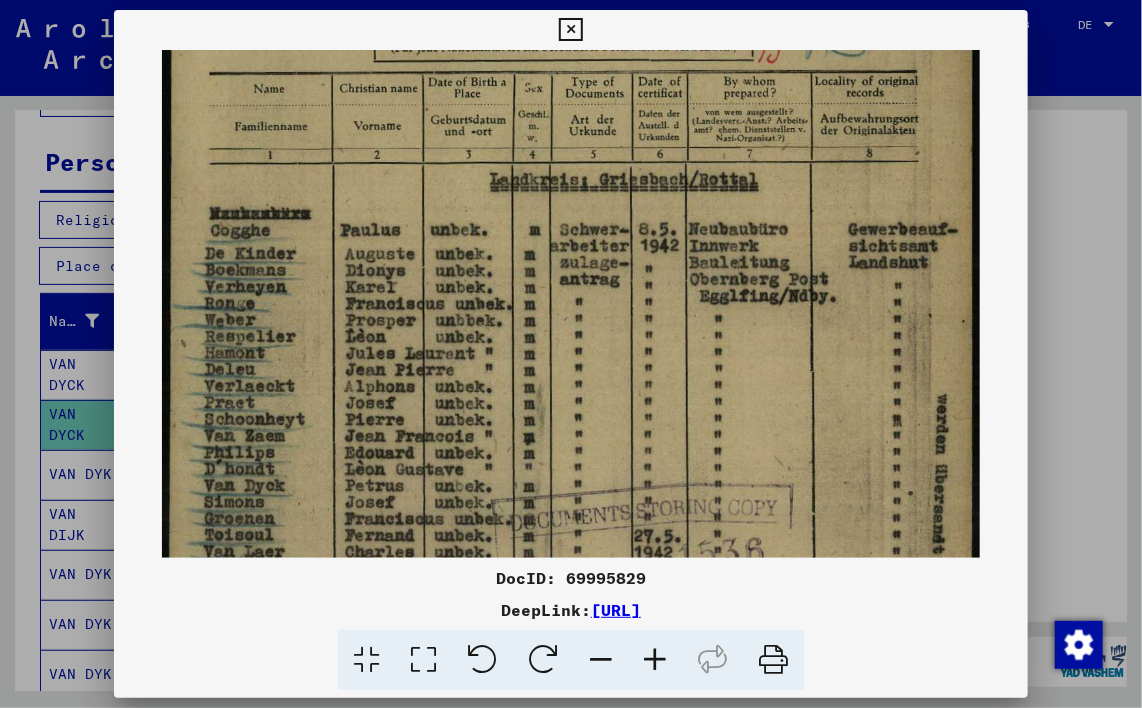 scroll, scrollTop: 269, scrollLeft: 0, axis: vertical 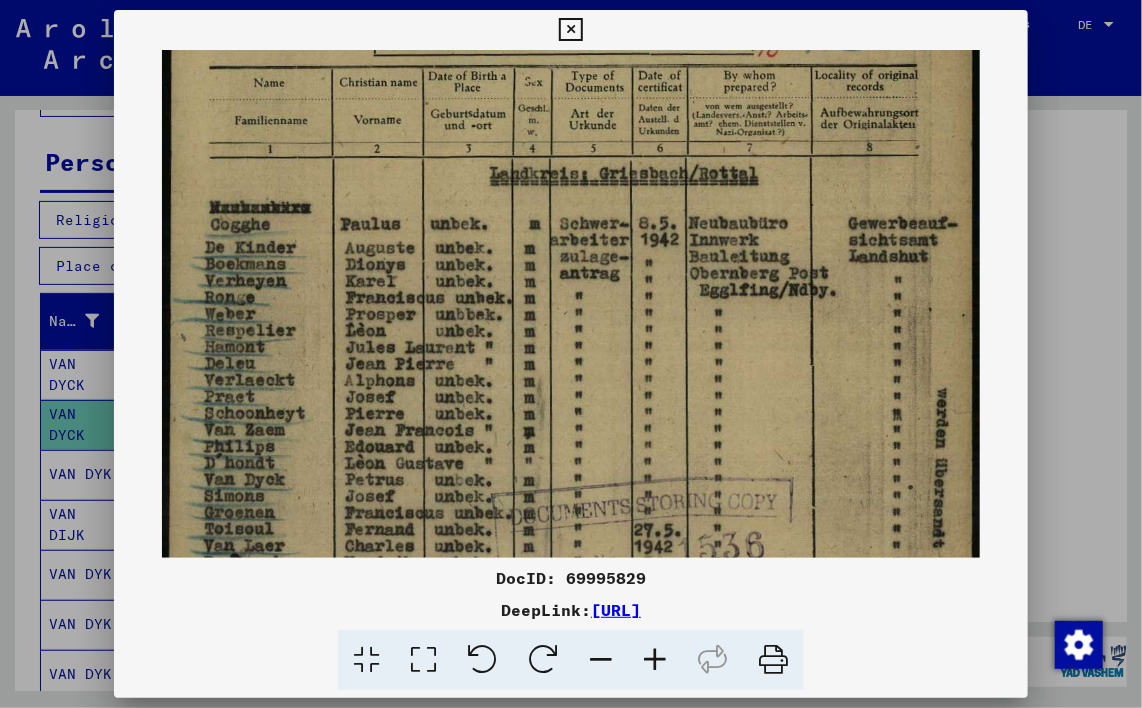 drag, startPoint x: 478, startPoint y: 255, endPoint x: 468, endPoint y: 376, distance: 121.41252 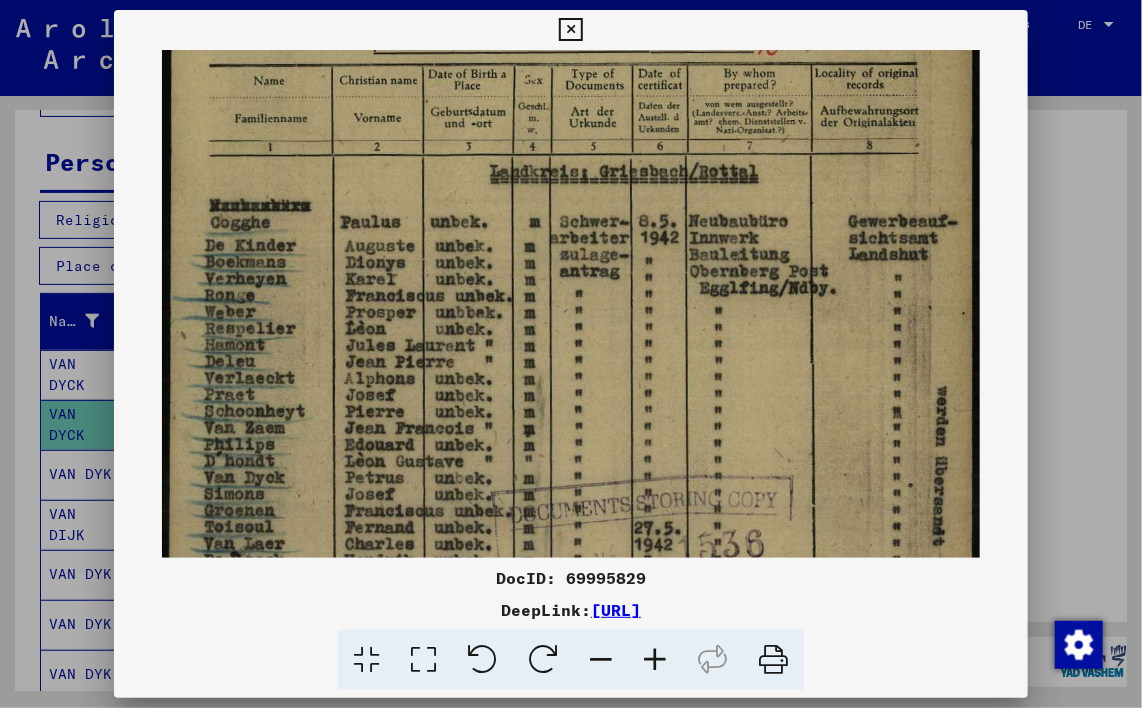 click at bounding box center (570, 30) 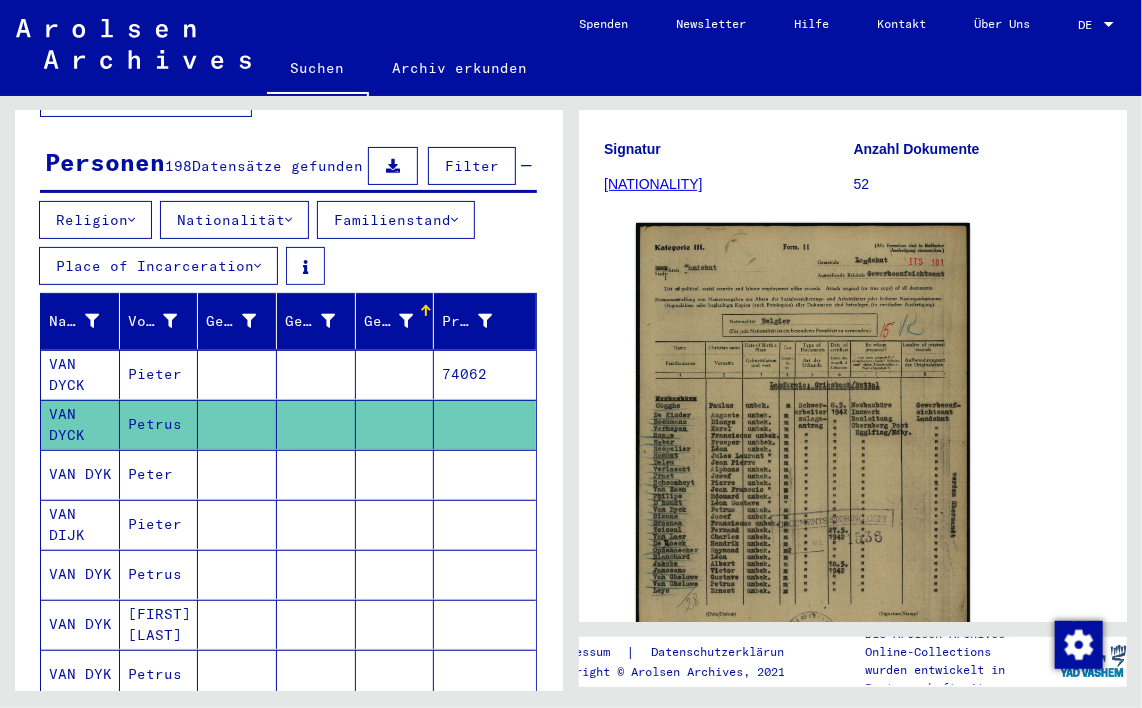 click on "Peter" at bounding box center [159, 524] 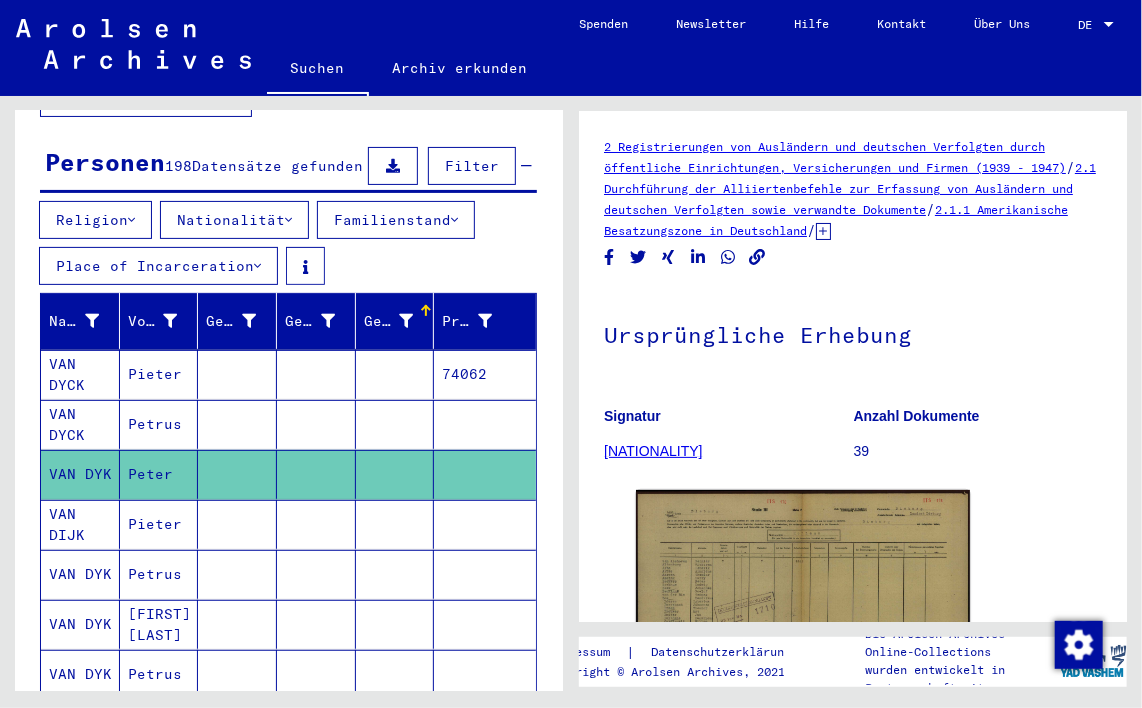 scroll, scrollTop: 0, scrollLeft: 0, axis: both 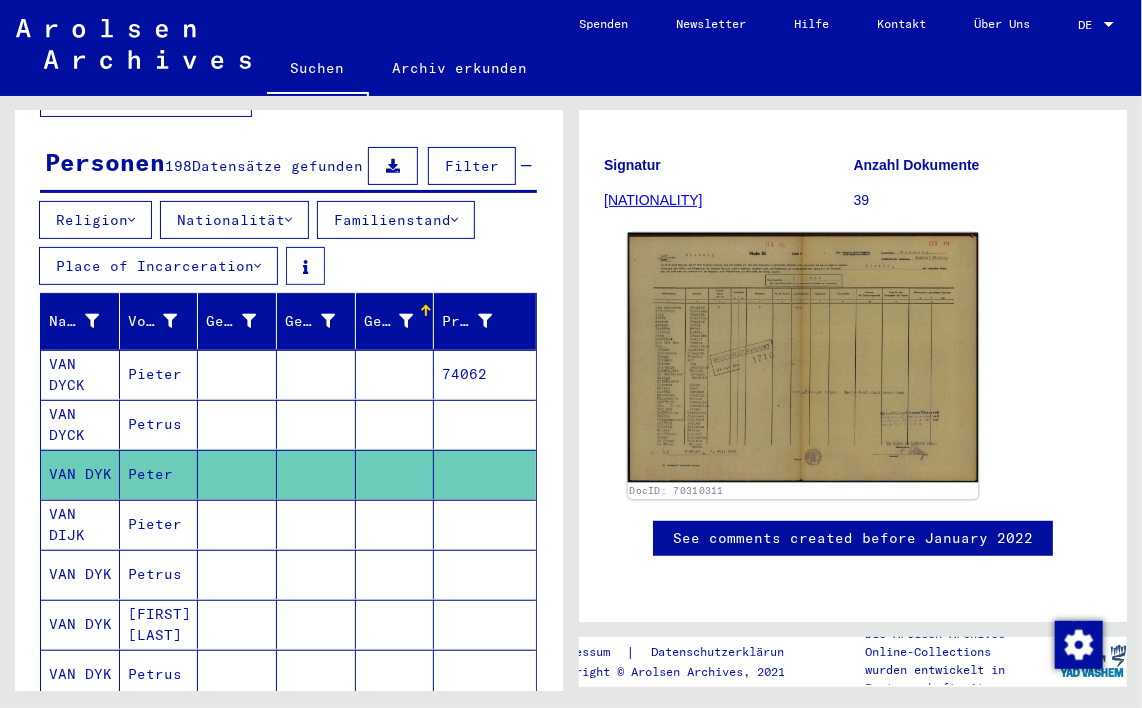 click 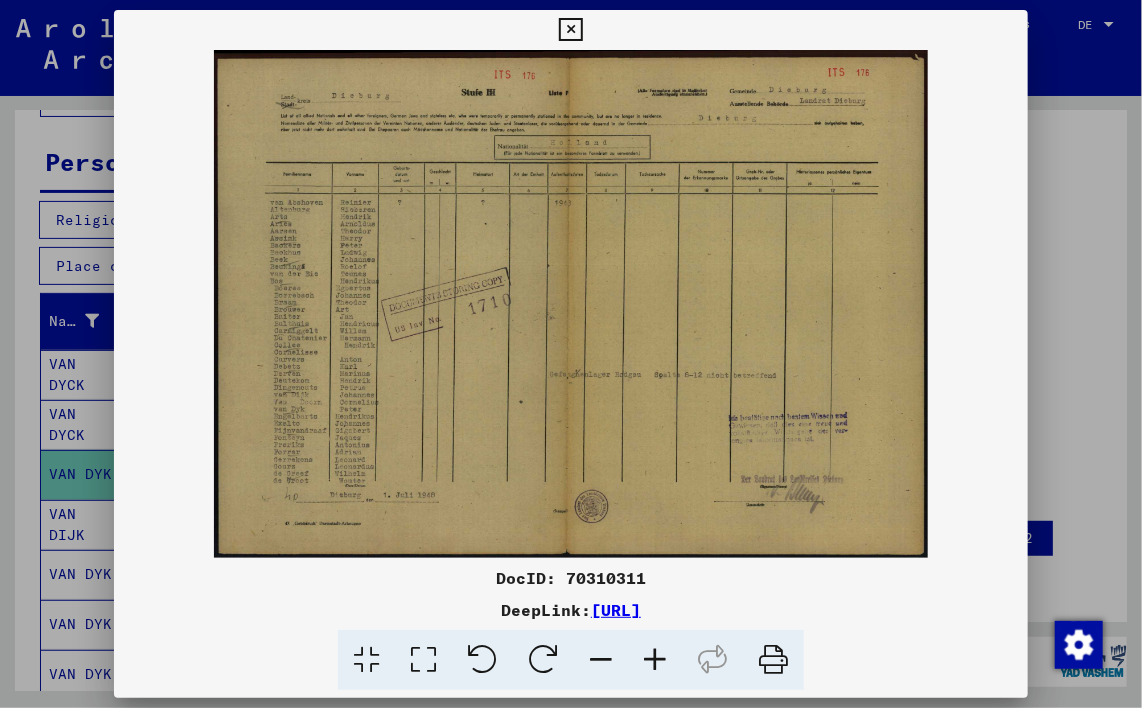 click at bounding box center [655, 660] 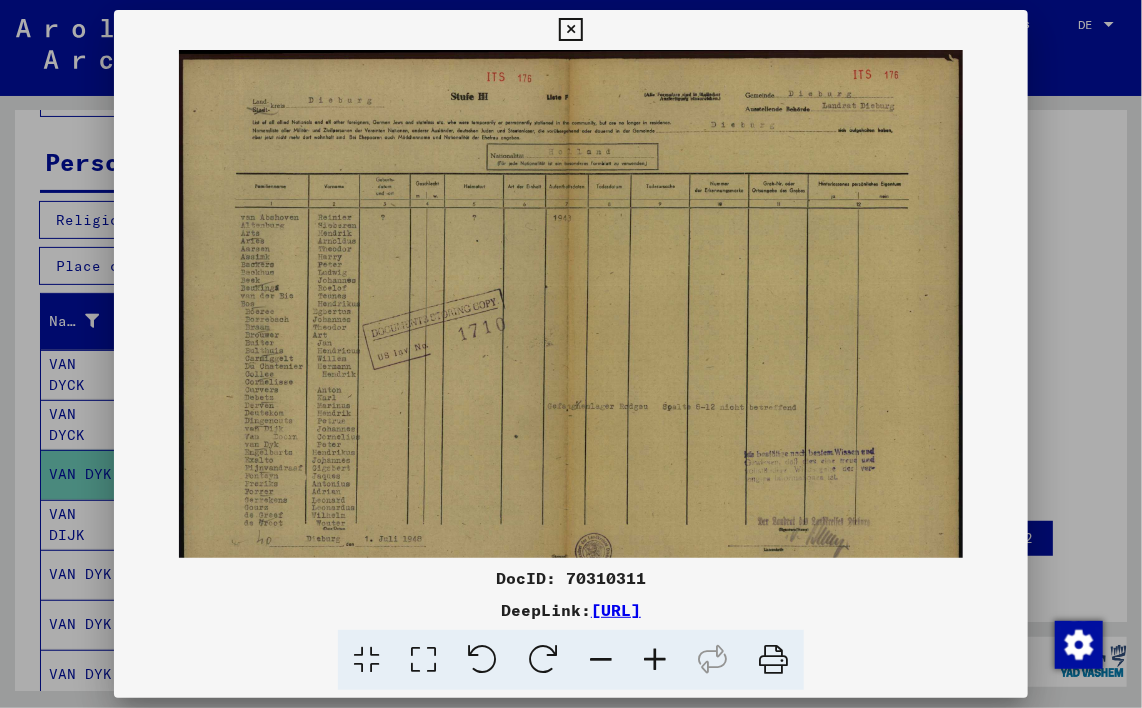 click at bounding box center (655, 660) 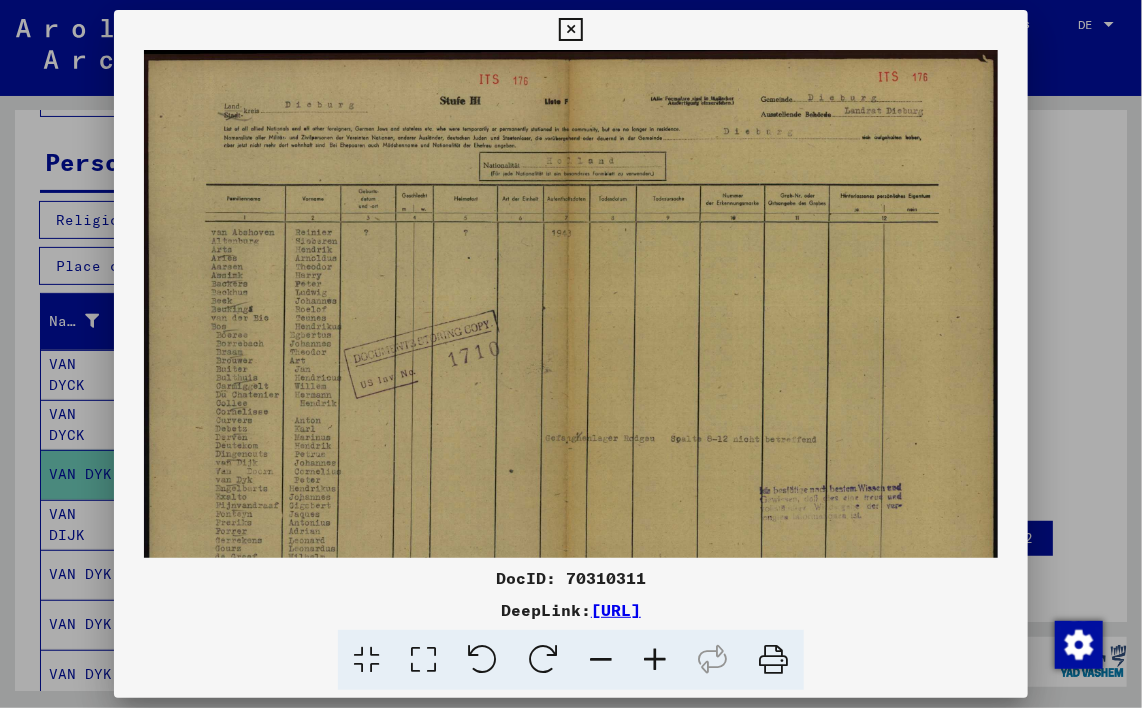 click at bounding box center [655, 660] 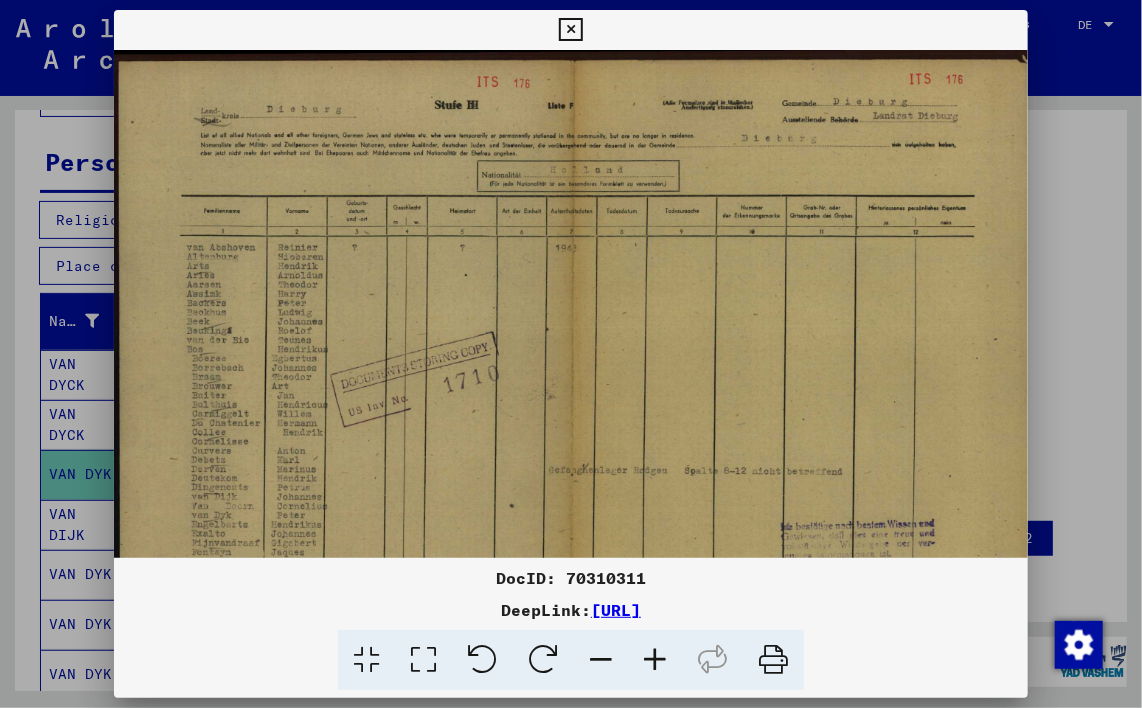 click at bounding box center [655, 660] 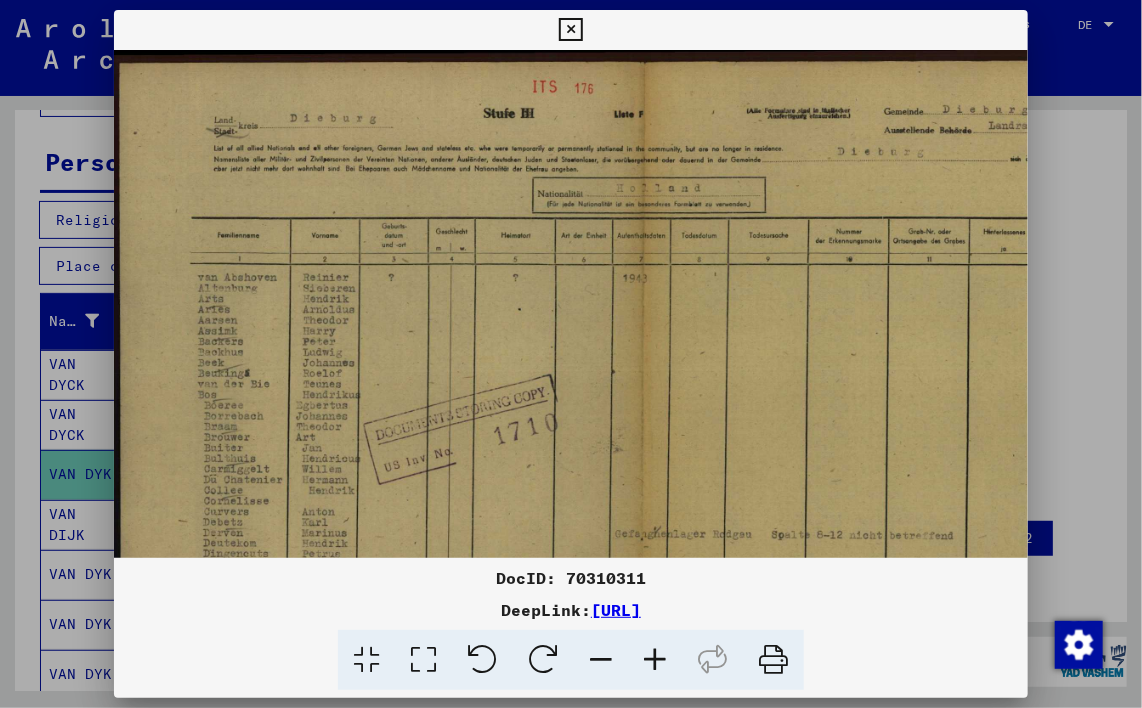 click at bounding box center [655, 660] 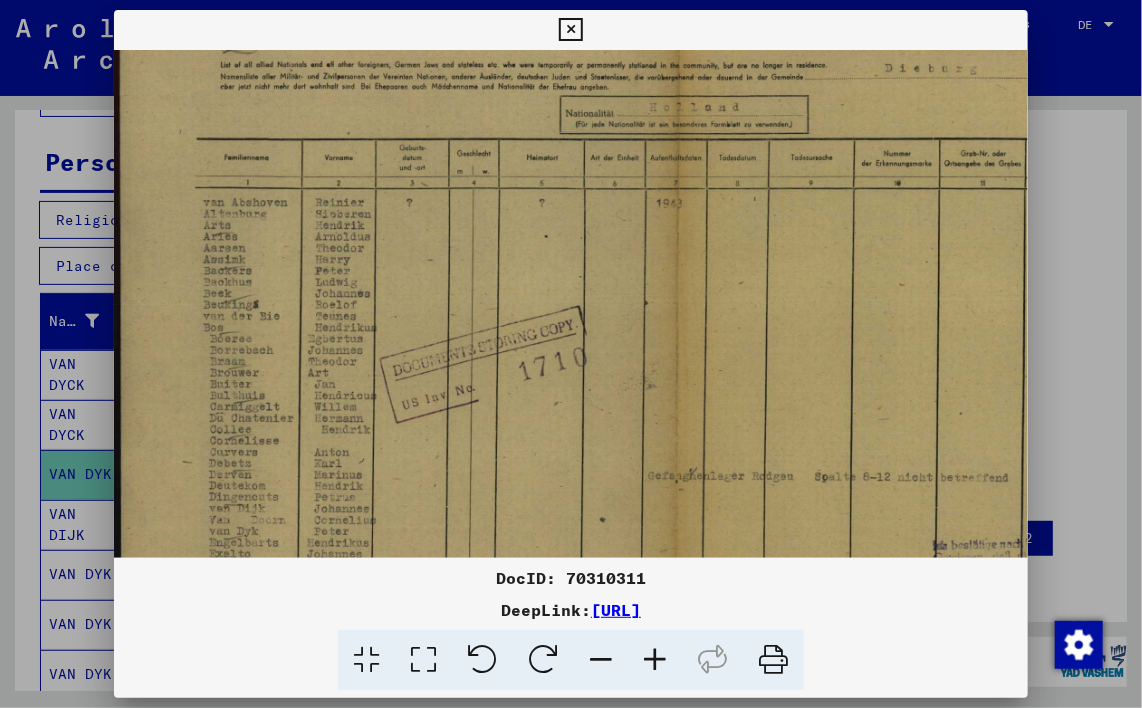 scroll, scrollTop: 109, scrollLeft: 0, axis: vertical 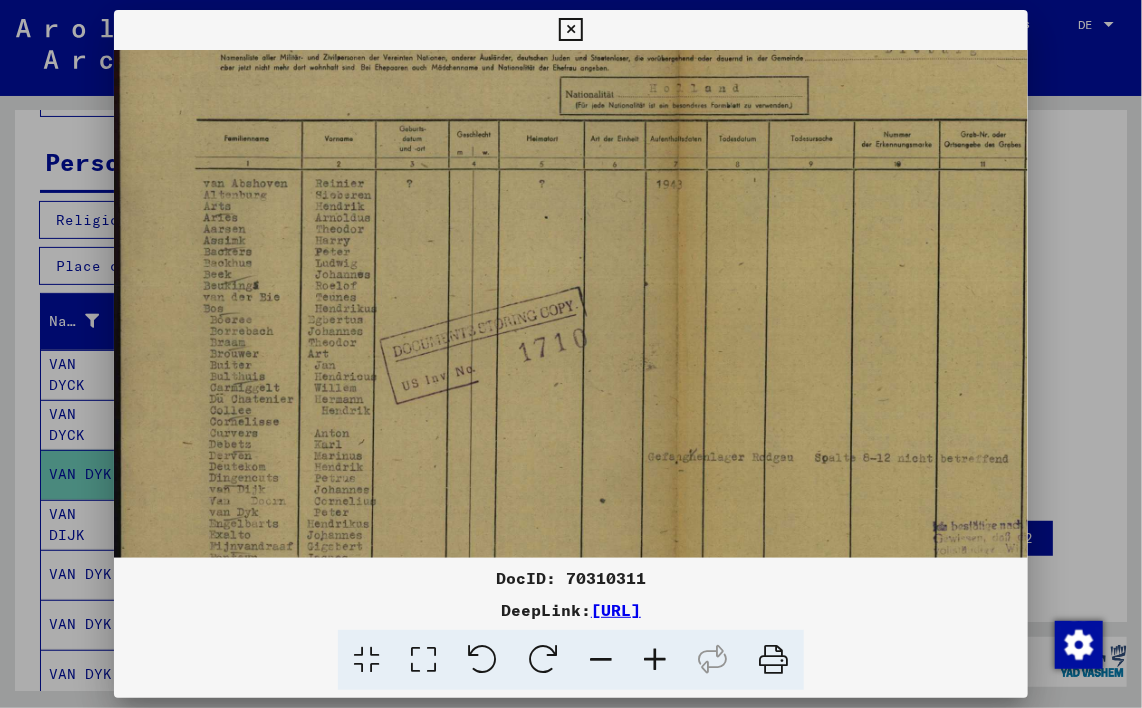 drag, startPoint x: 467, startPoint y: 440, endPoint x: 478, endPoint y: 333, distance: 107.563934 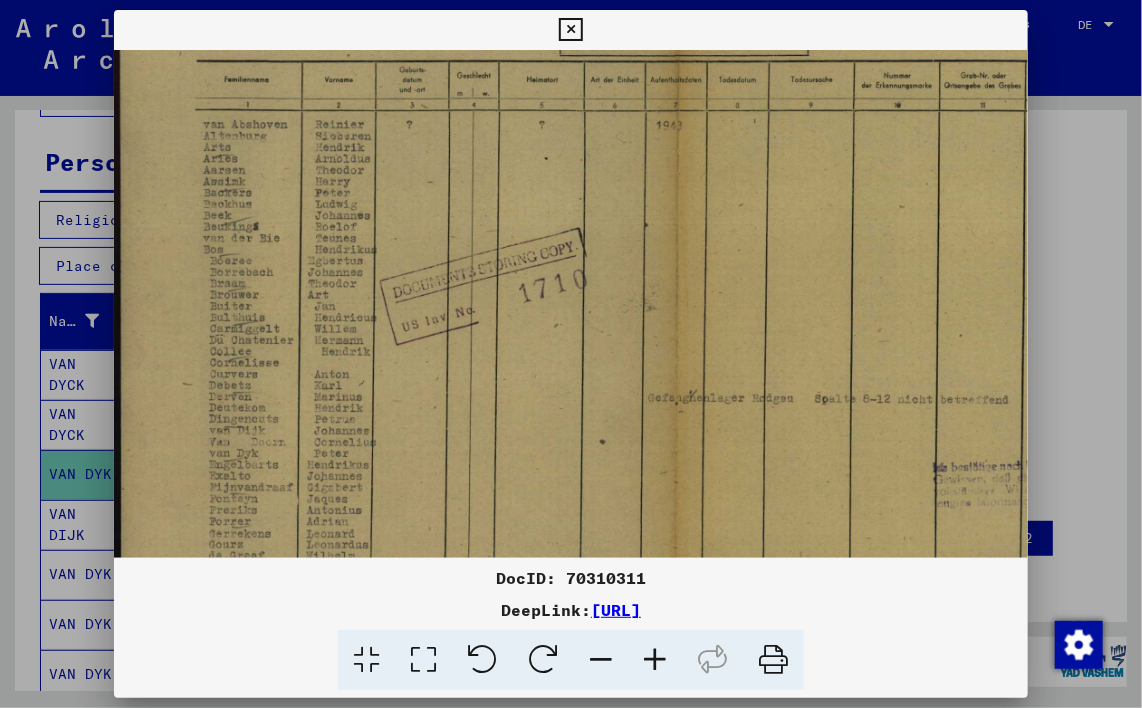 scroll, scrollTop: 300, scrollLeft: 0, axis: vertical 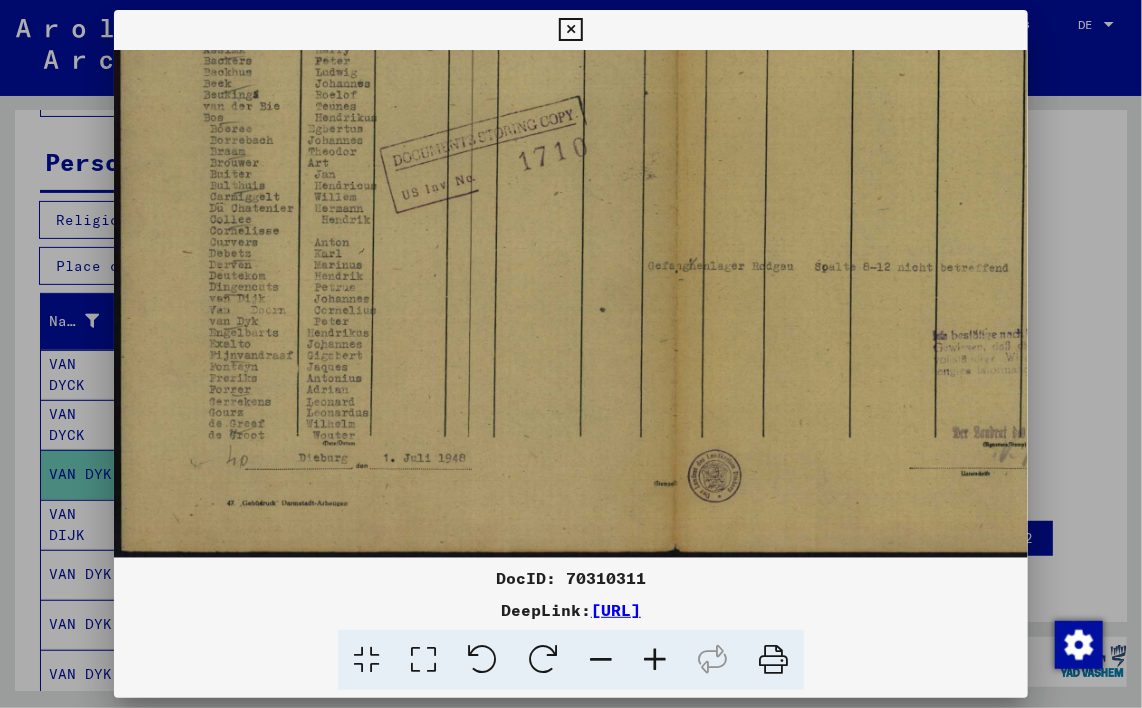 drag, startPoint x: 448, startPoint y: 442, endPoint x: 464, endPoint y: 192, distance: 250.51147 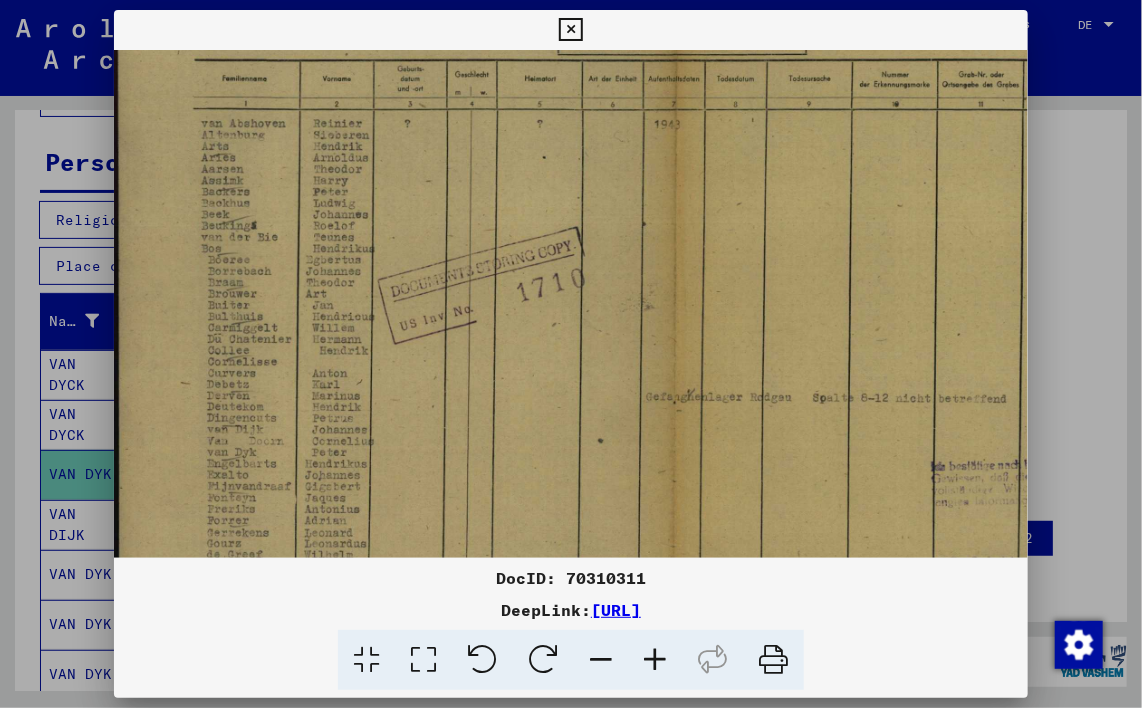 drag, startPoint x: 572, startPoint y: 320, endPoint x: 581, endPoint y: 432, distance: 112.36102 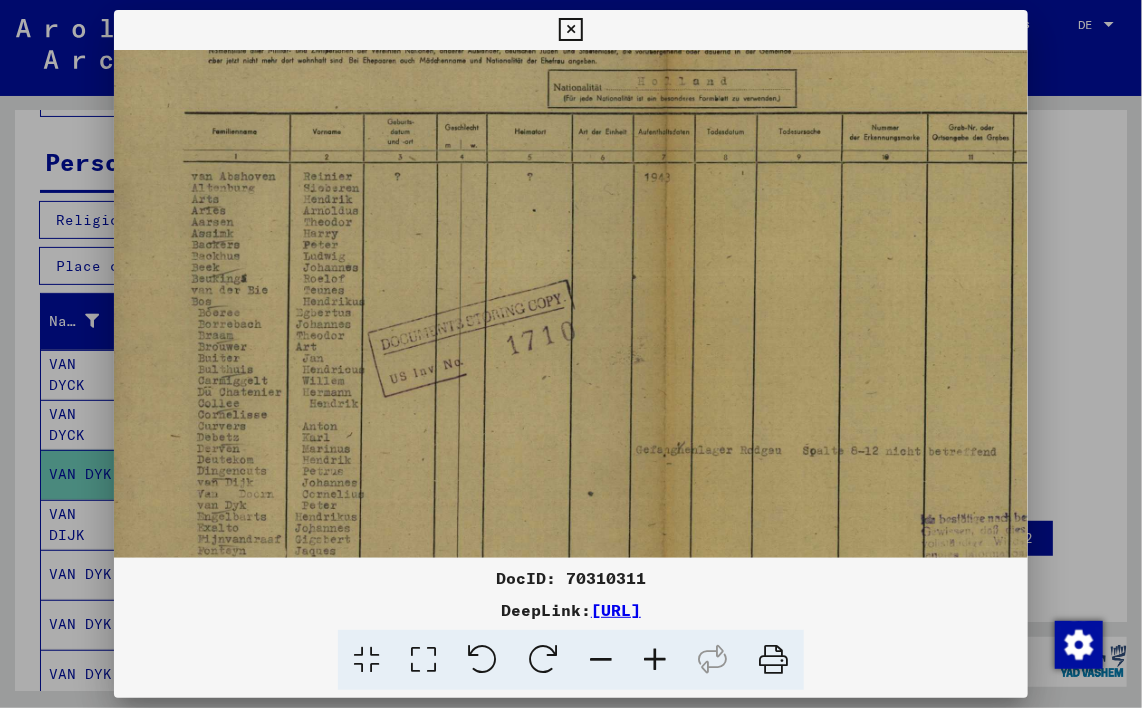 scroll, scrollTop: 24, scrollLeft: 17, axis: both 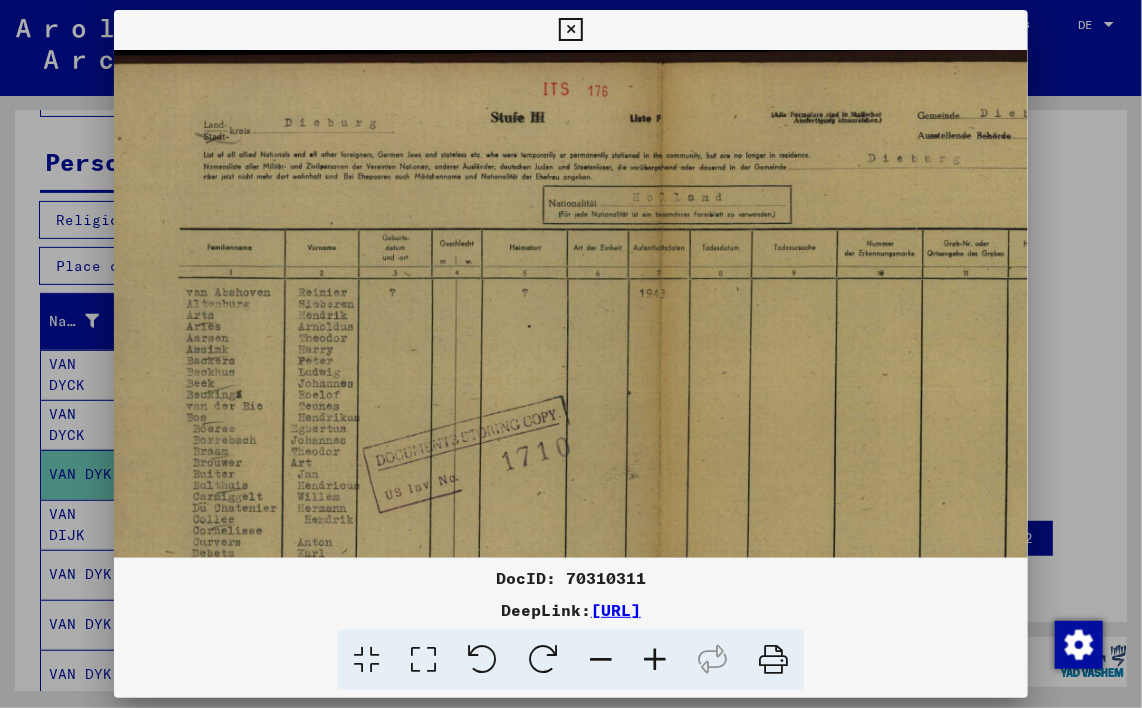 drag, startPoint x: 555, startPoint y: 238, endPoint x: 542, endPoint y: 468, distance: 230.3671 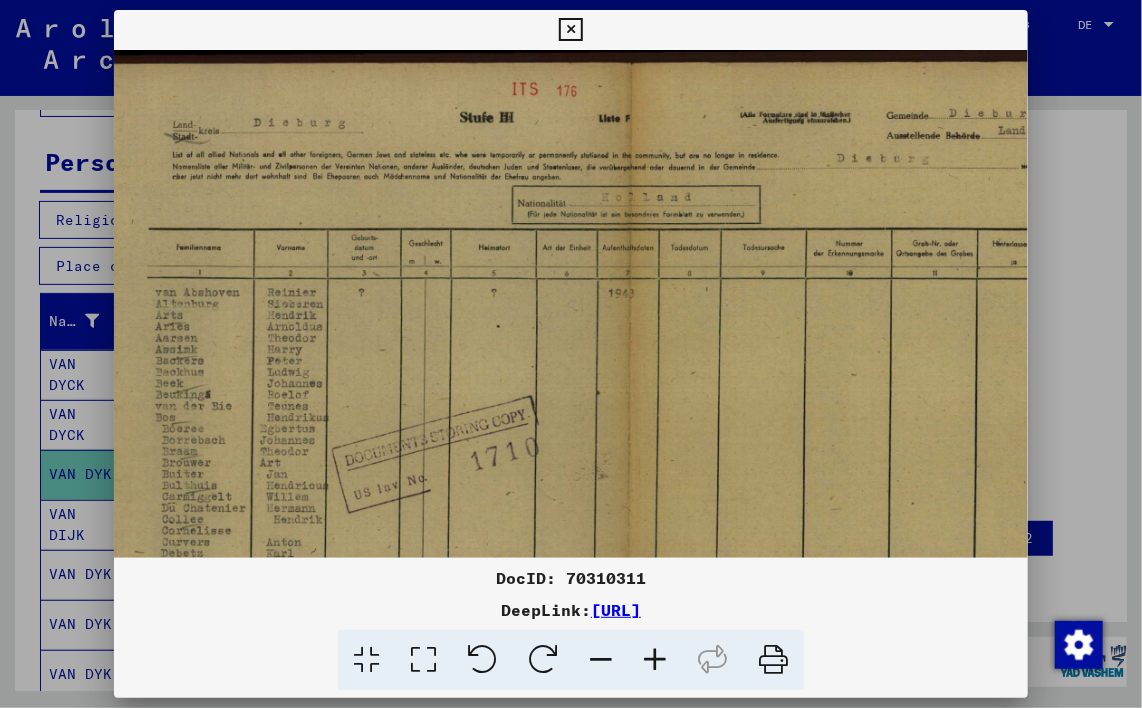 scroll, scrollTop: 0, scrollLeft: 49, axis: horizontal 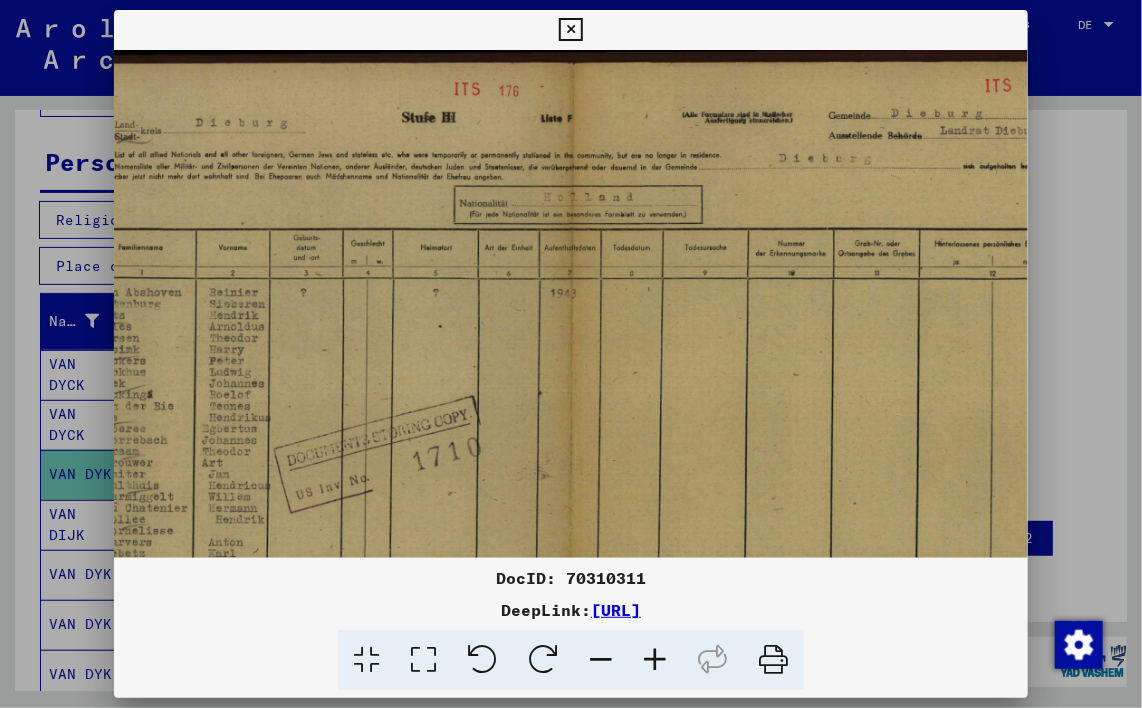 drag, startPoint x: 546, startPoint y: 290, endPoint x: 457, endPoint y: 310, distance: 91.21951 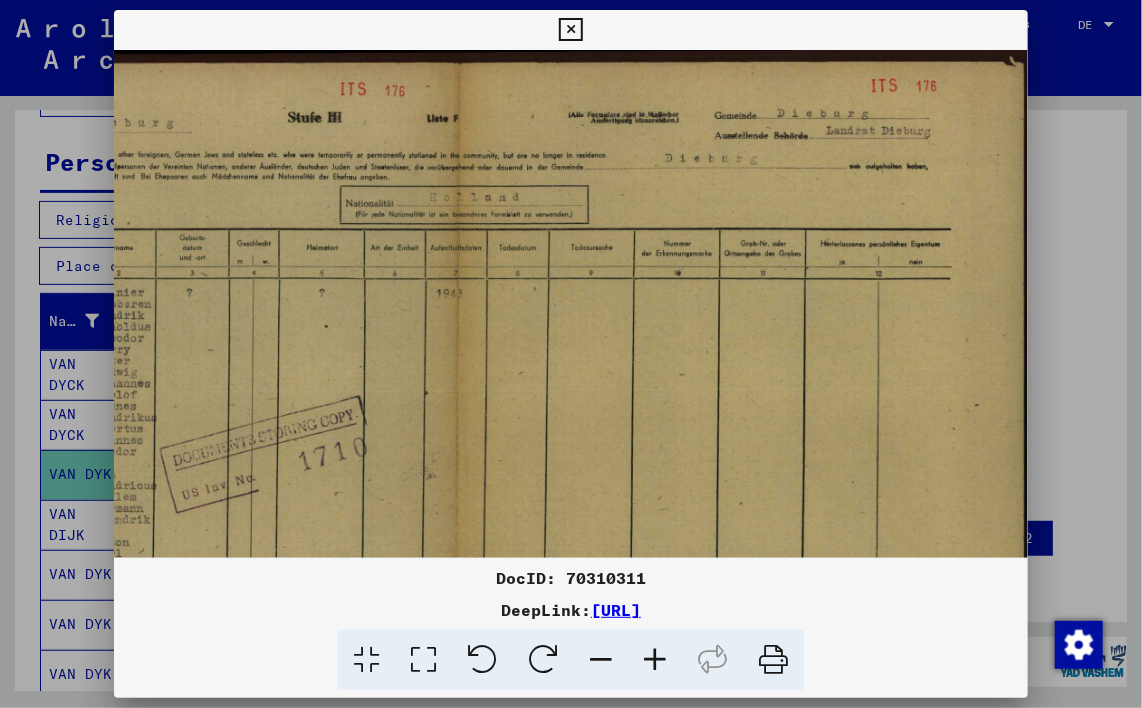scroll, scrollTop: 0, scrollLeft: 222, axis: horizontal 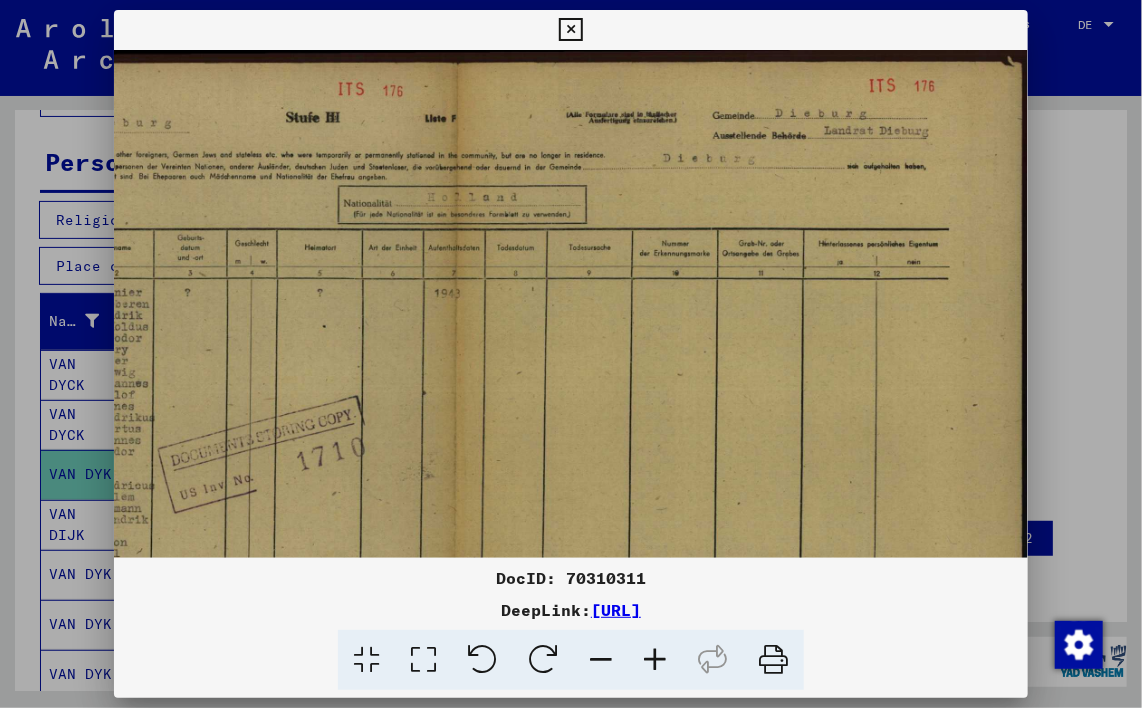 drag, startPoint x: 515, startPoint y: 310, endPoint x: 414, endPoint y: 320, distance: 101.49384 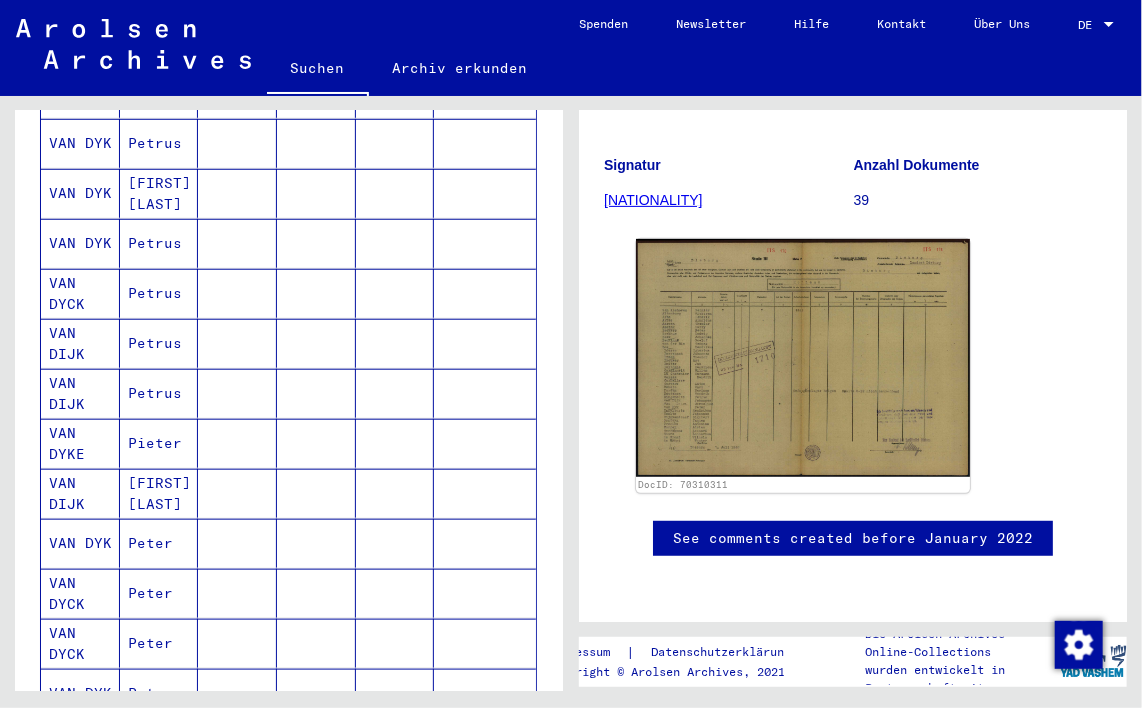 scroll, scrollTop: 676, scrollLeft: 0, axis: vertical 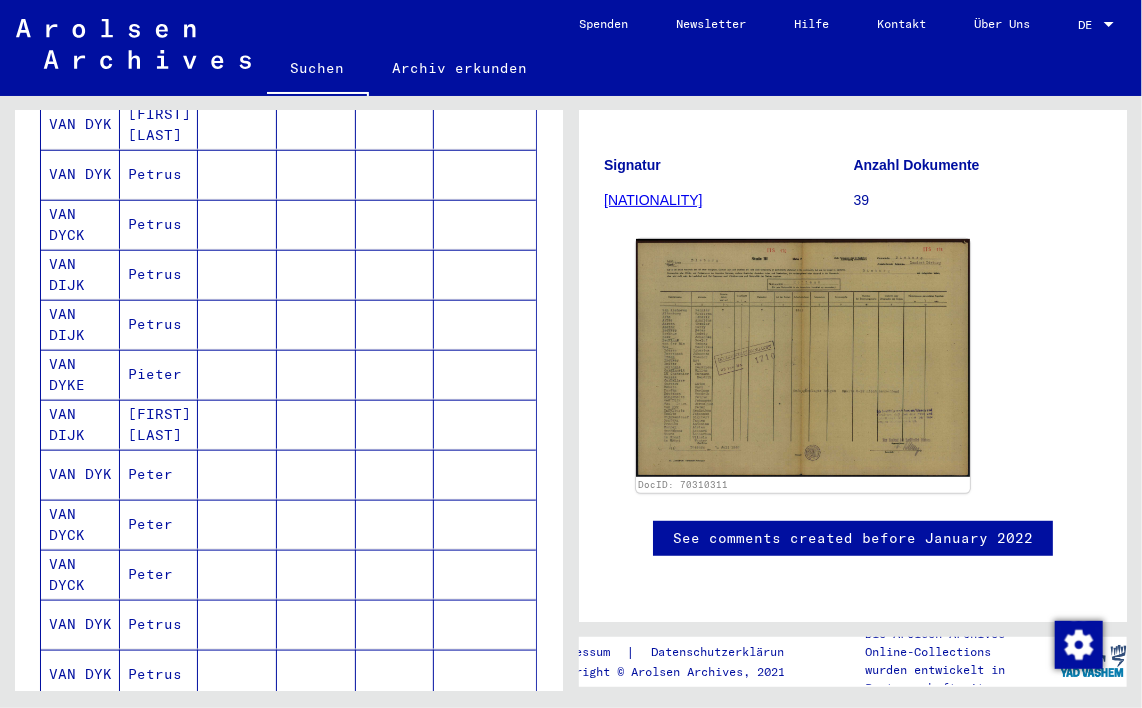 click on "Petrus" at bounding box center [159, 374] 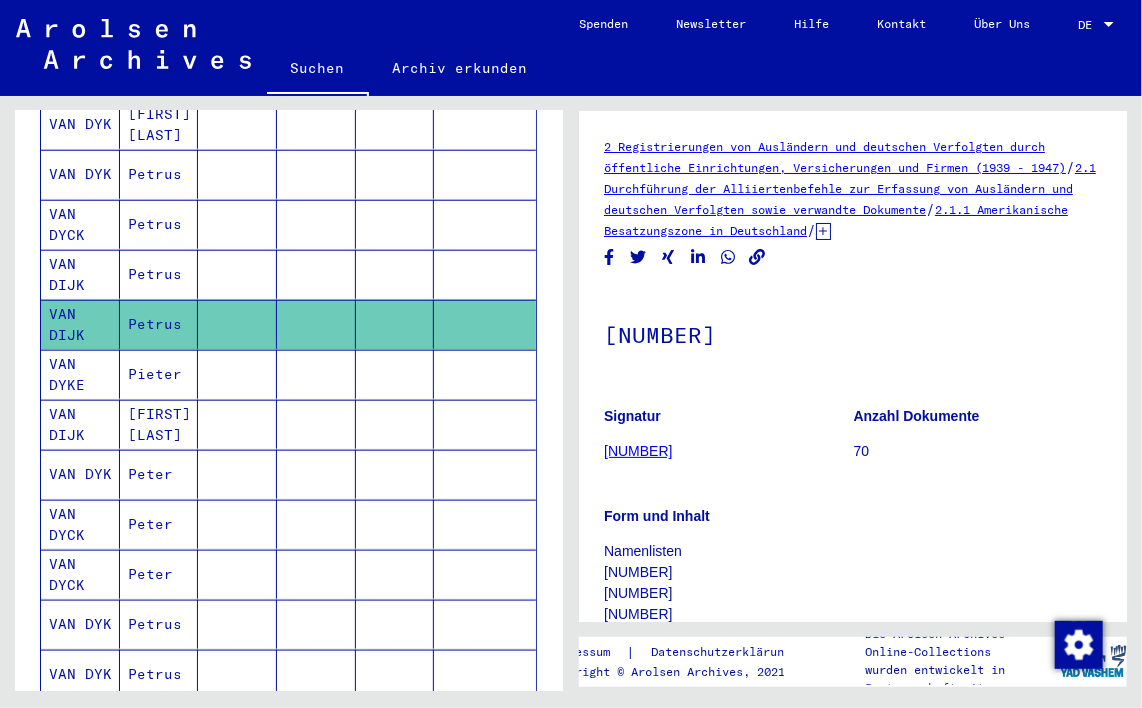 scroll, scrollTop: 0, scrollLeft: 0, axis: both 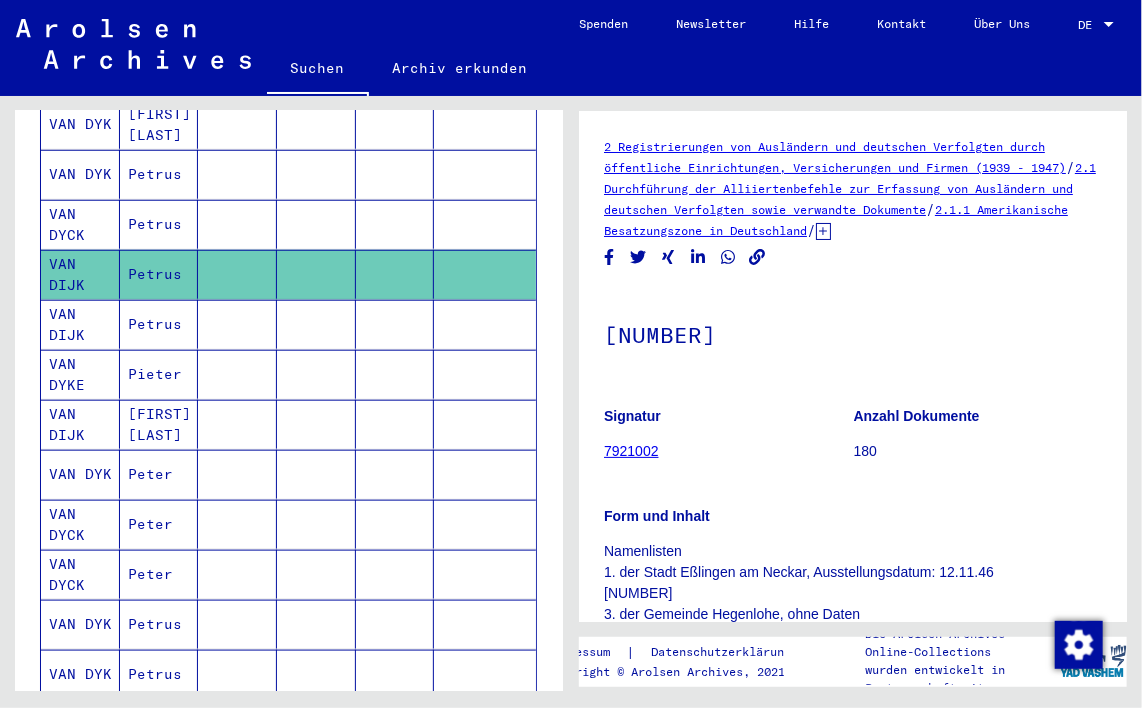 click on "Petrus" at bounding box center (159, 274) 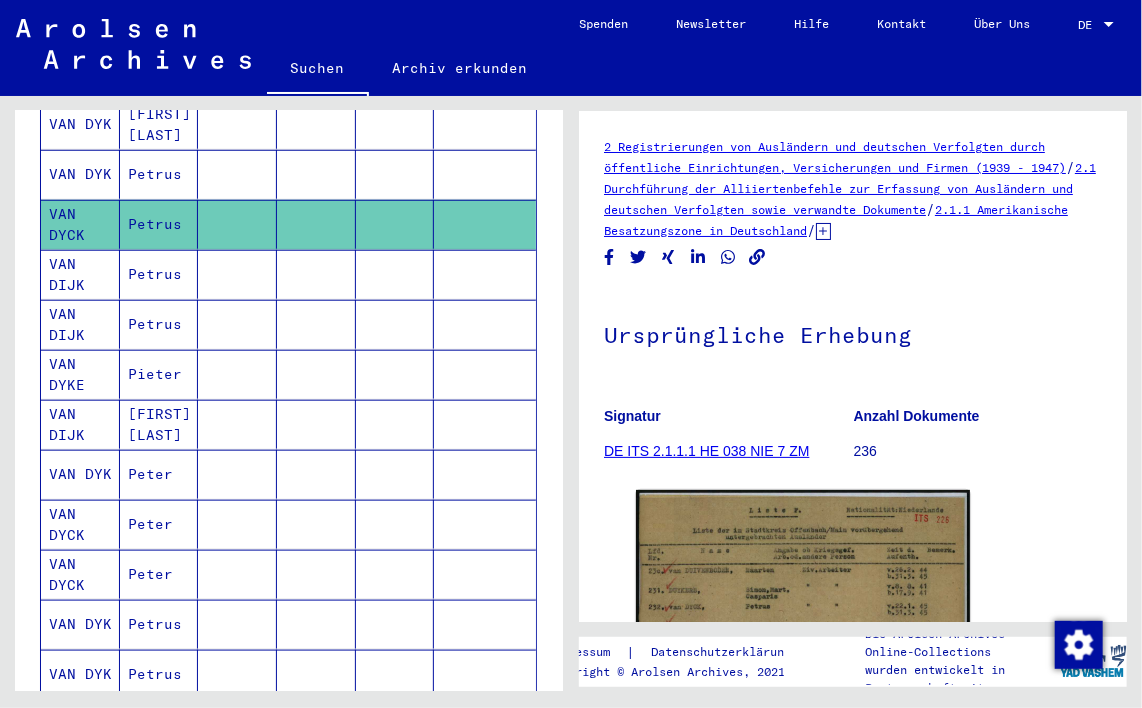 scroll, scrollTop: 0, scrollLeft: 0, axis: both 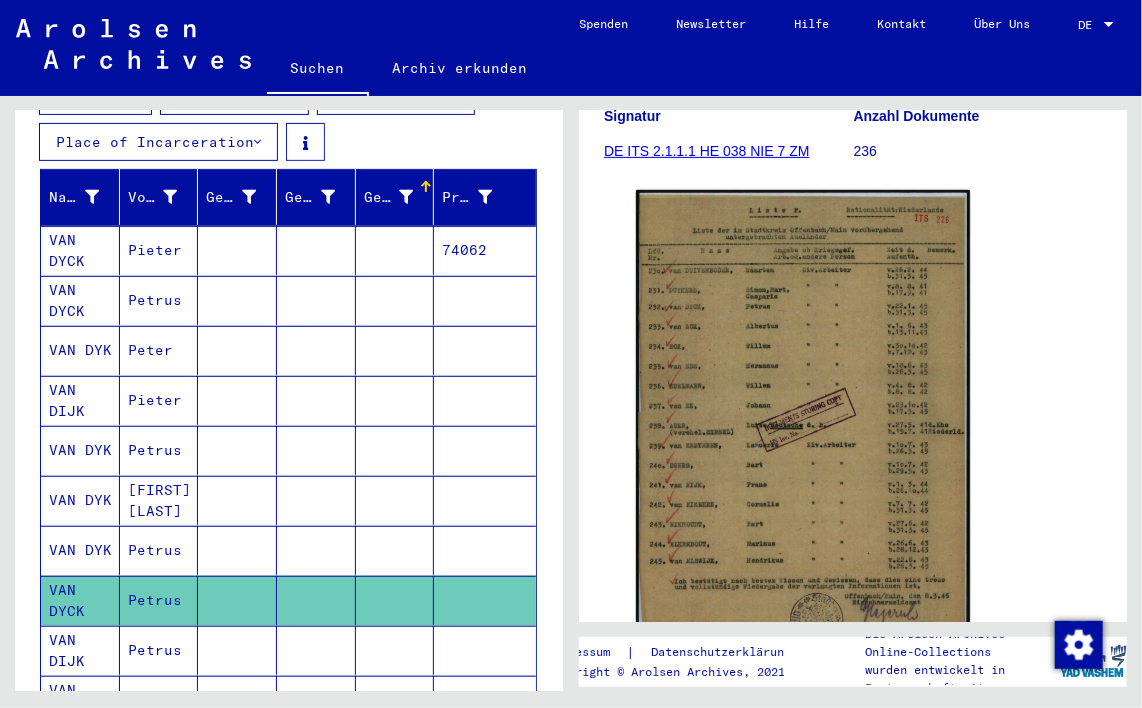 click on "Pieter" at bounding box center [159, 300] 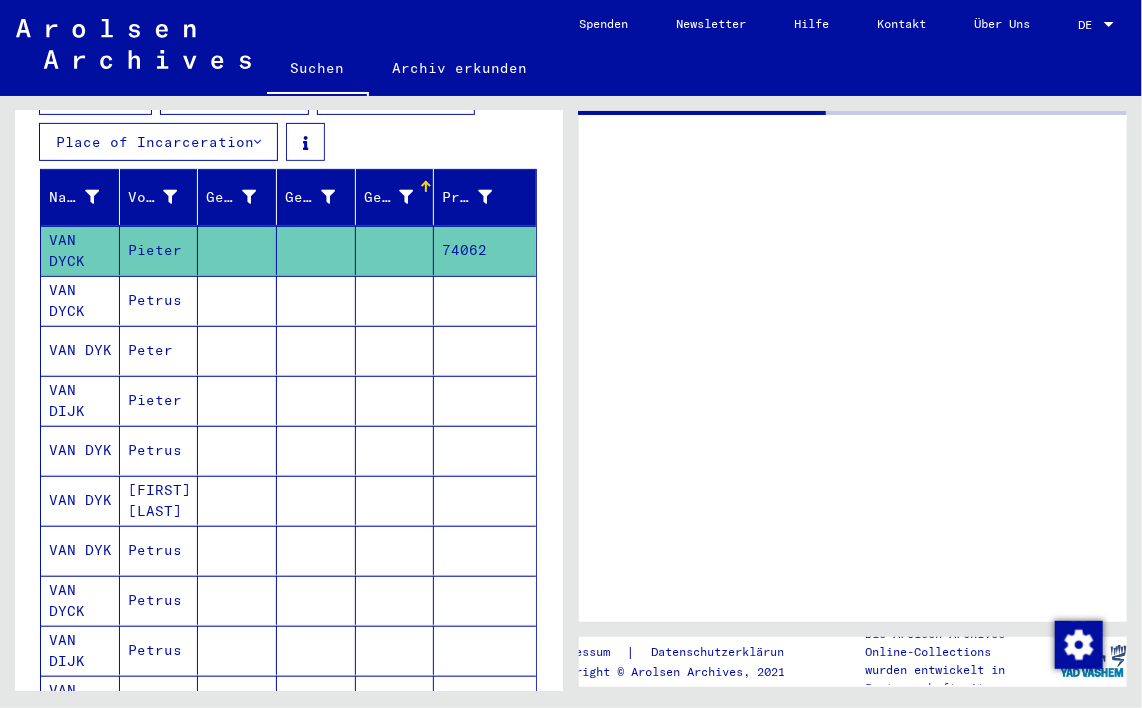 scroll, scrollTop: 0, scrollLeft: 0, axis: both 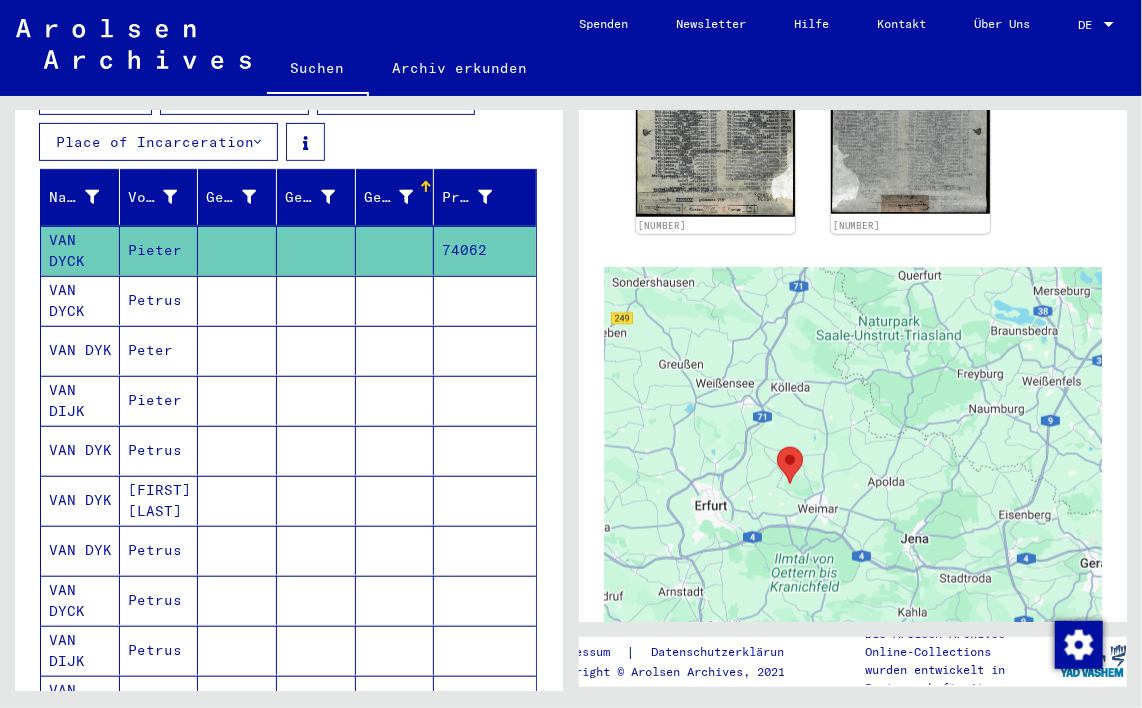 drag, startPoint x: 729, startPoint y: 449, endPoint x: 717, endPoint y: 471, distance: 25.059929 